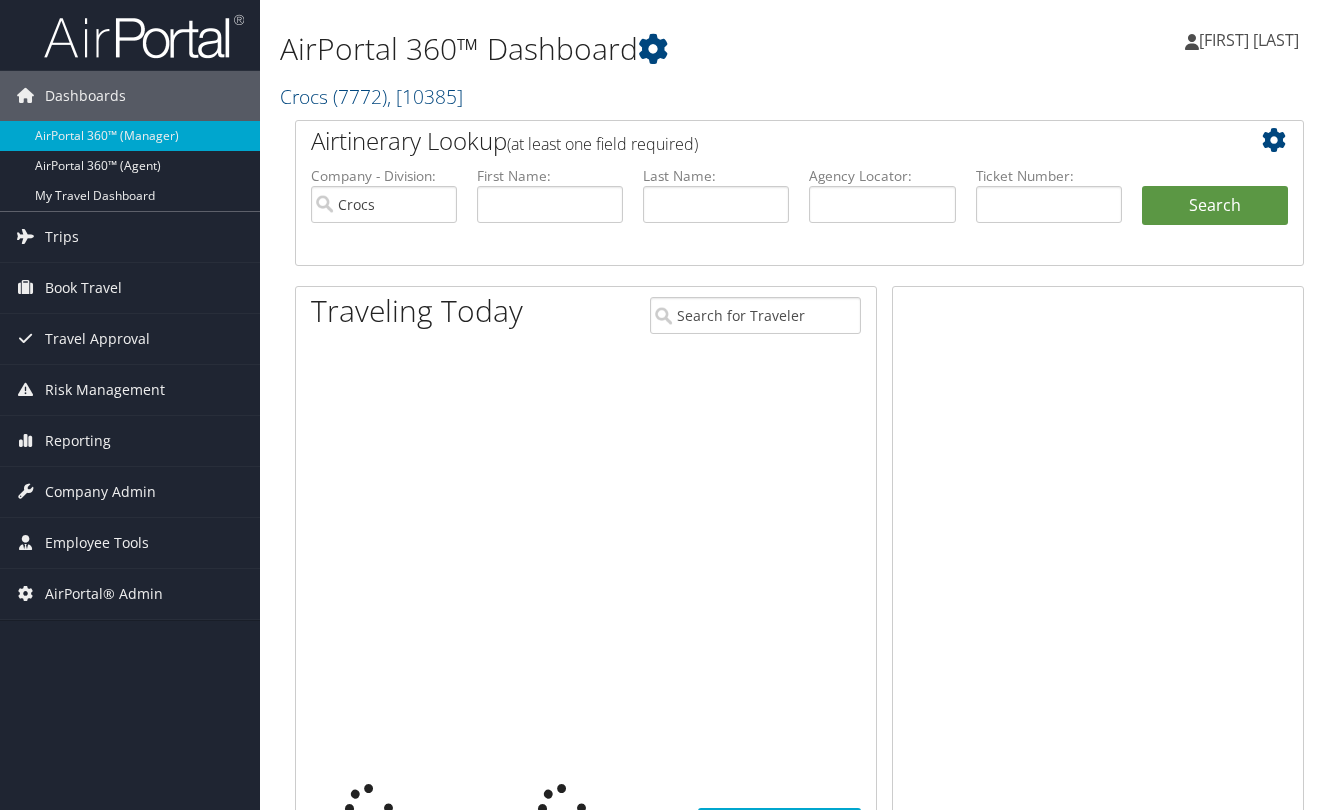 scroll, scrollTop: 0, scrollLeft: 0, axis: both 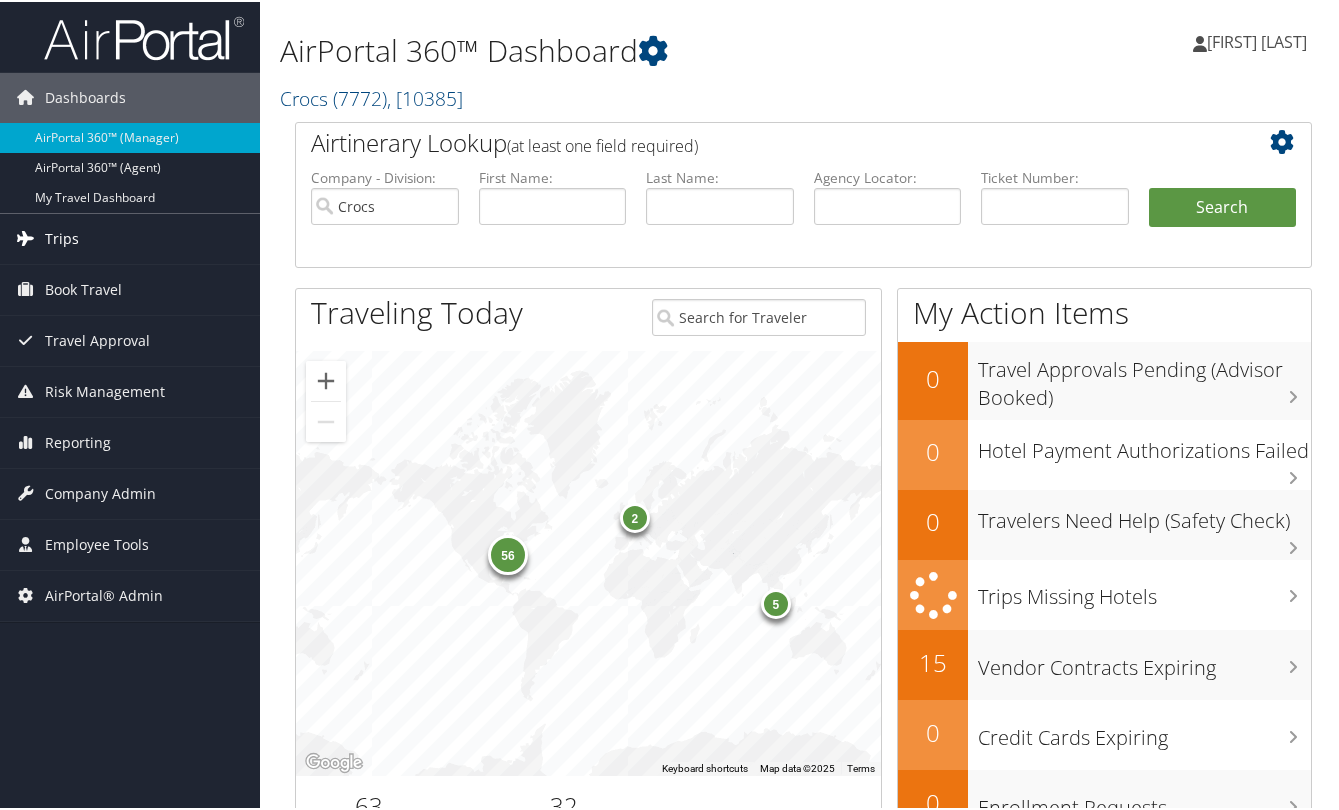 click on "Trips" at bounding box center (130, 237) 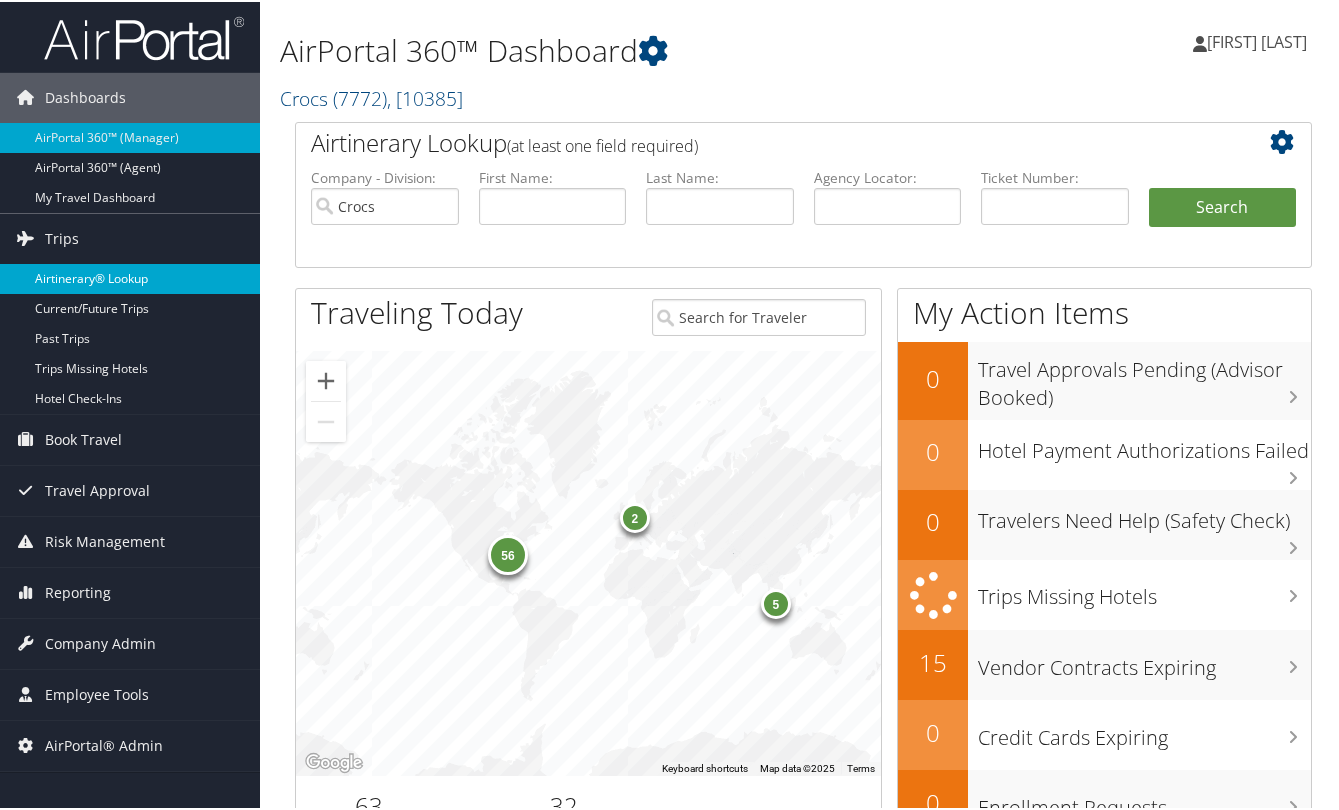 click on "Airtinerary® Lookup" at bounding box center (130, 277) 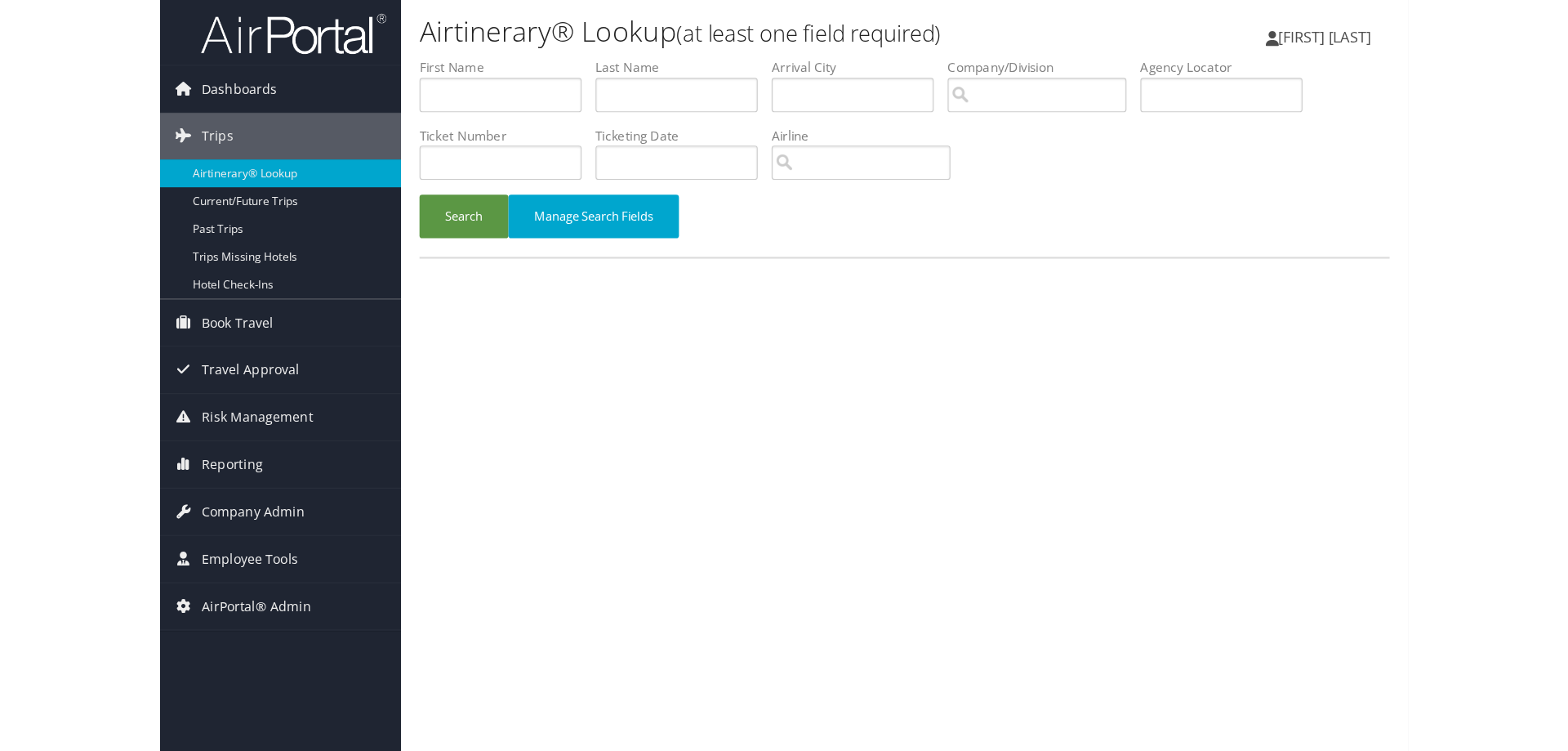 scroll, scrollTop: 0, scrollLeft: 0, axis: both 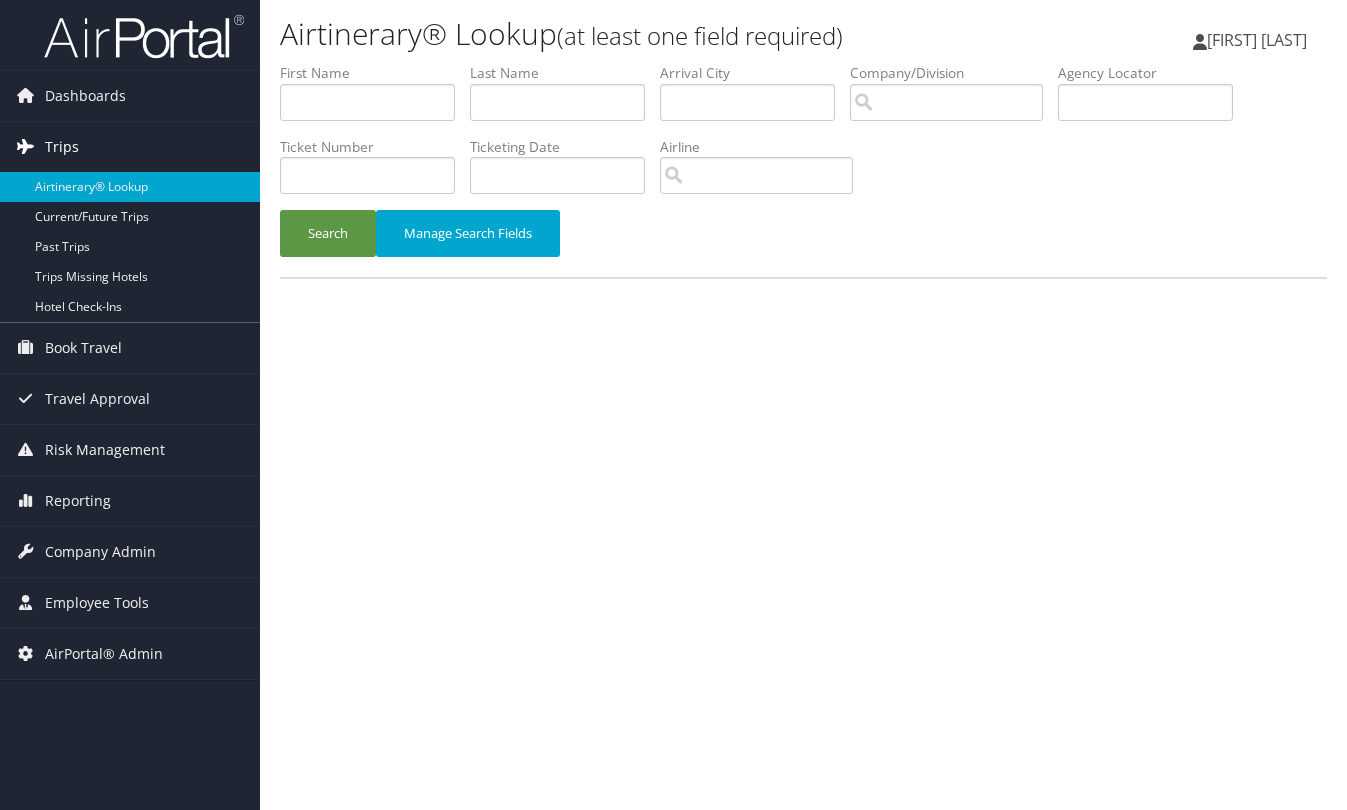 click on "Trips" at bounding box center (130, 147) 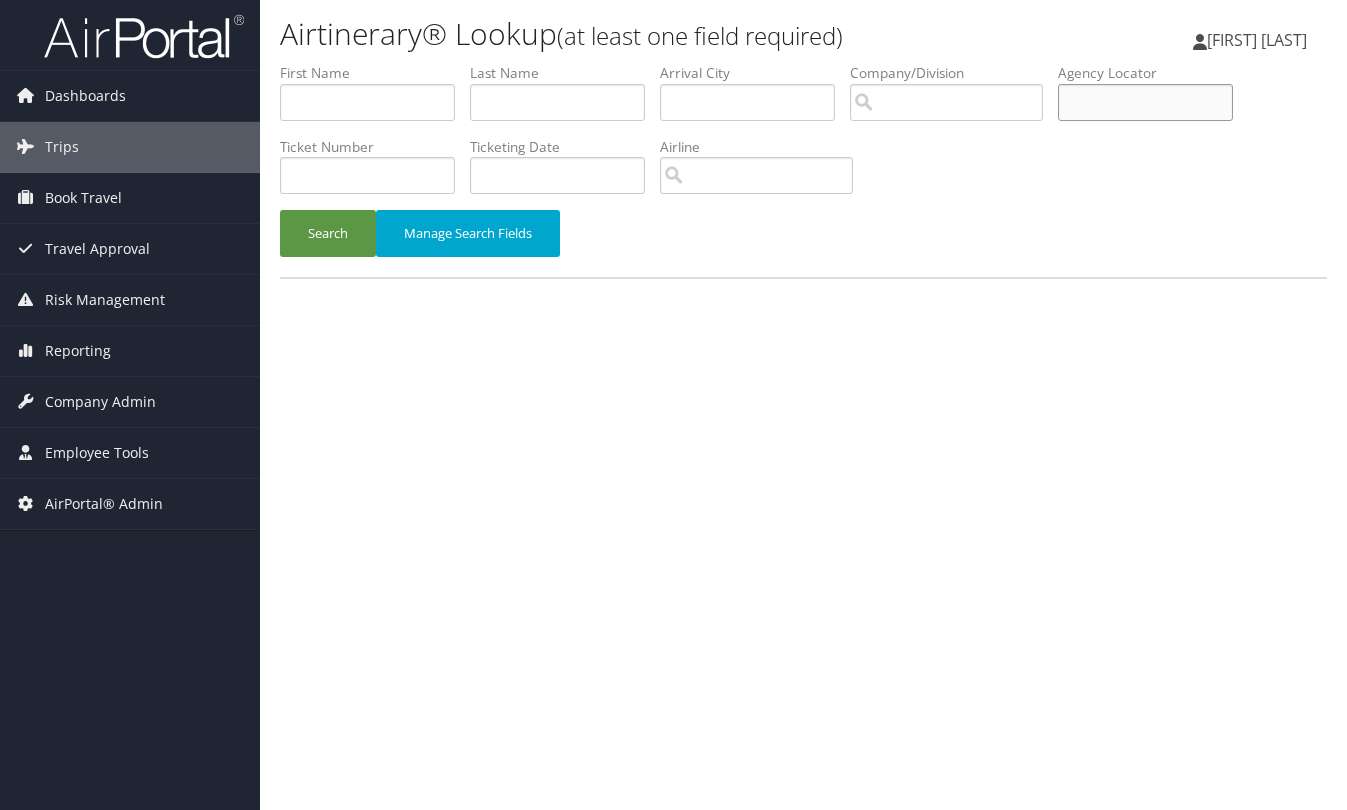 click at bounding box center [1145, 102] 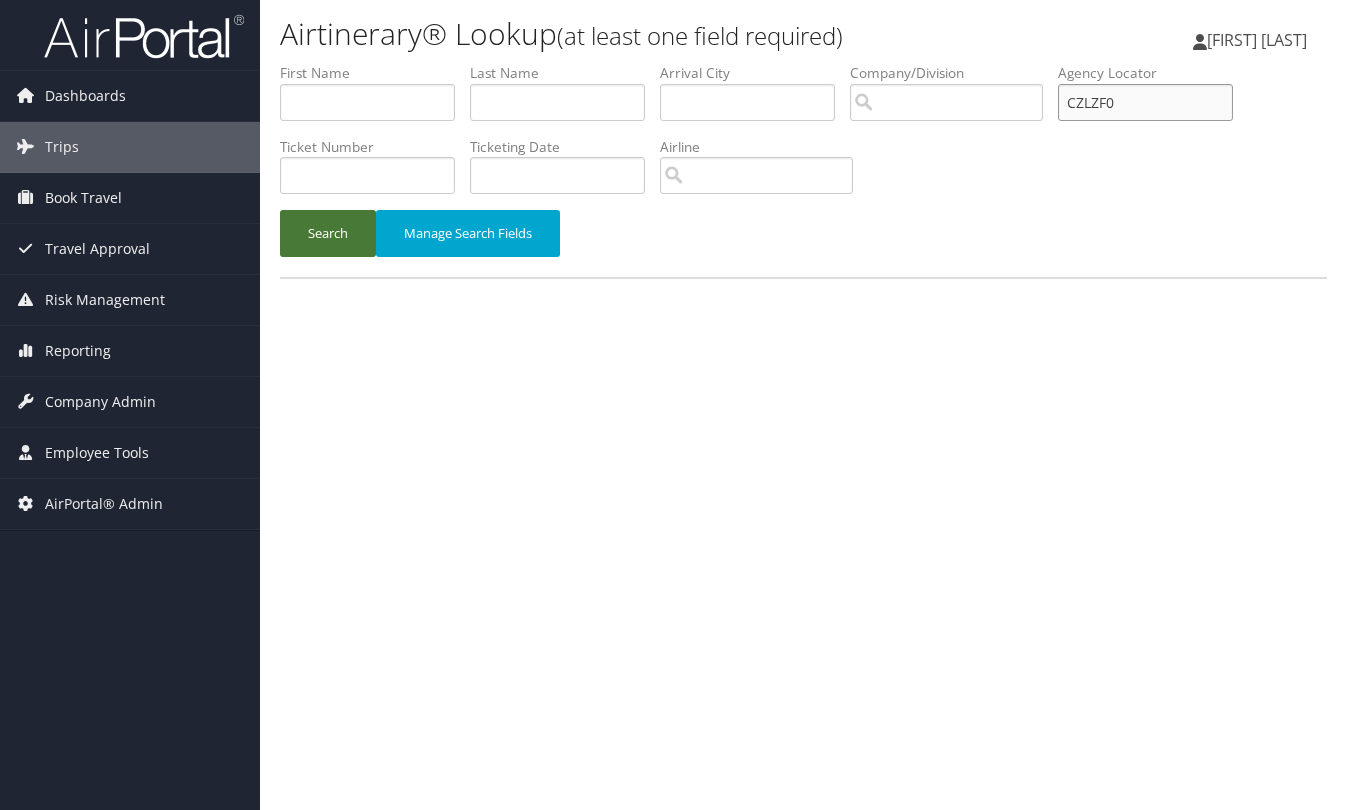type on "CZLZF0" 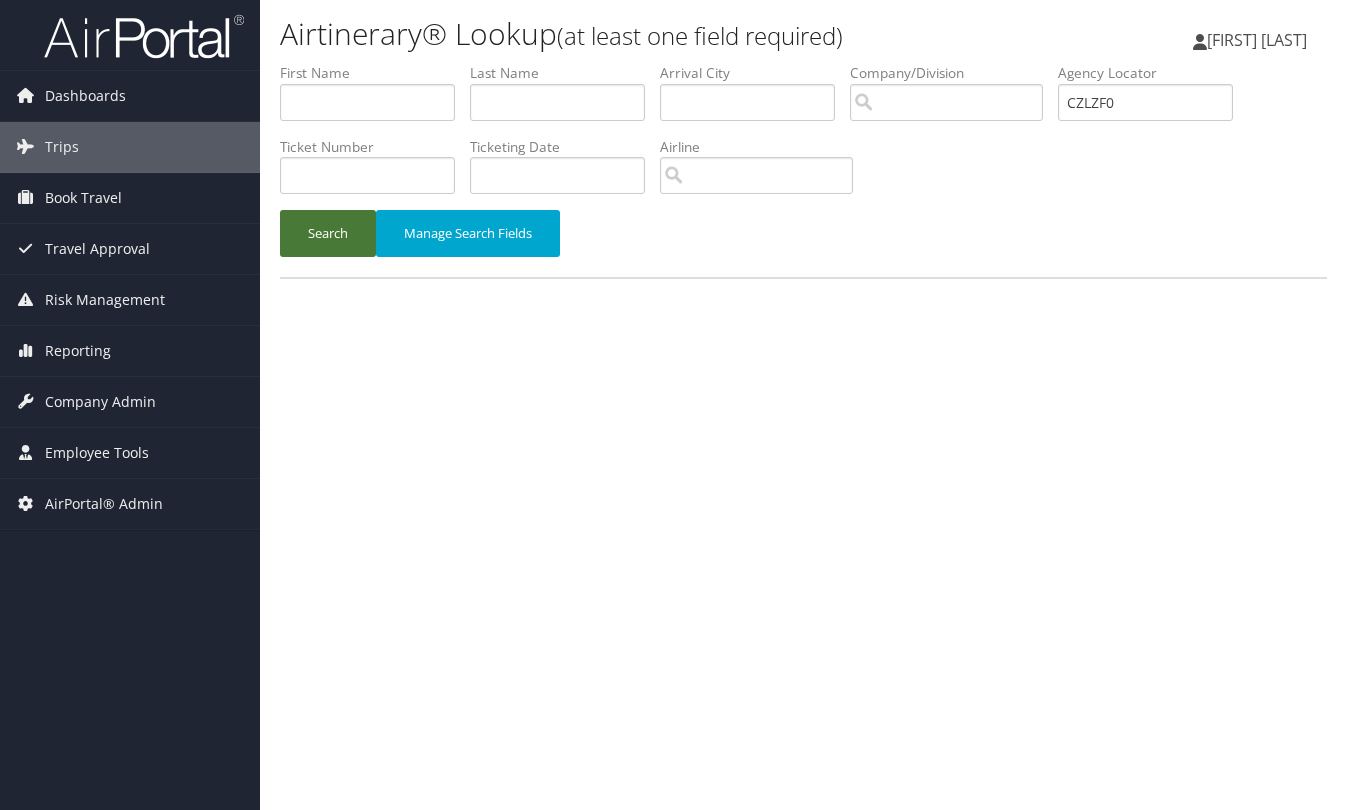 click on "Search" at bounding box center (328, 233) 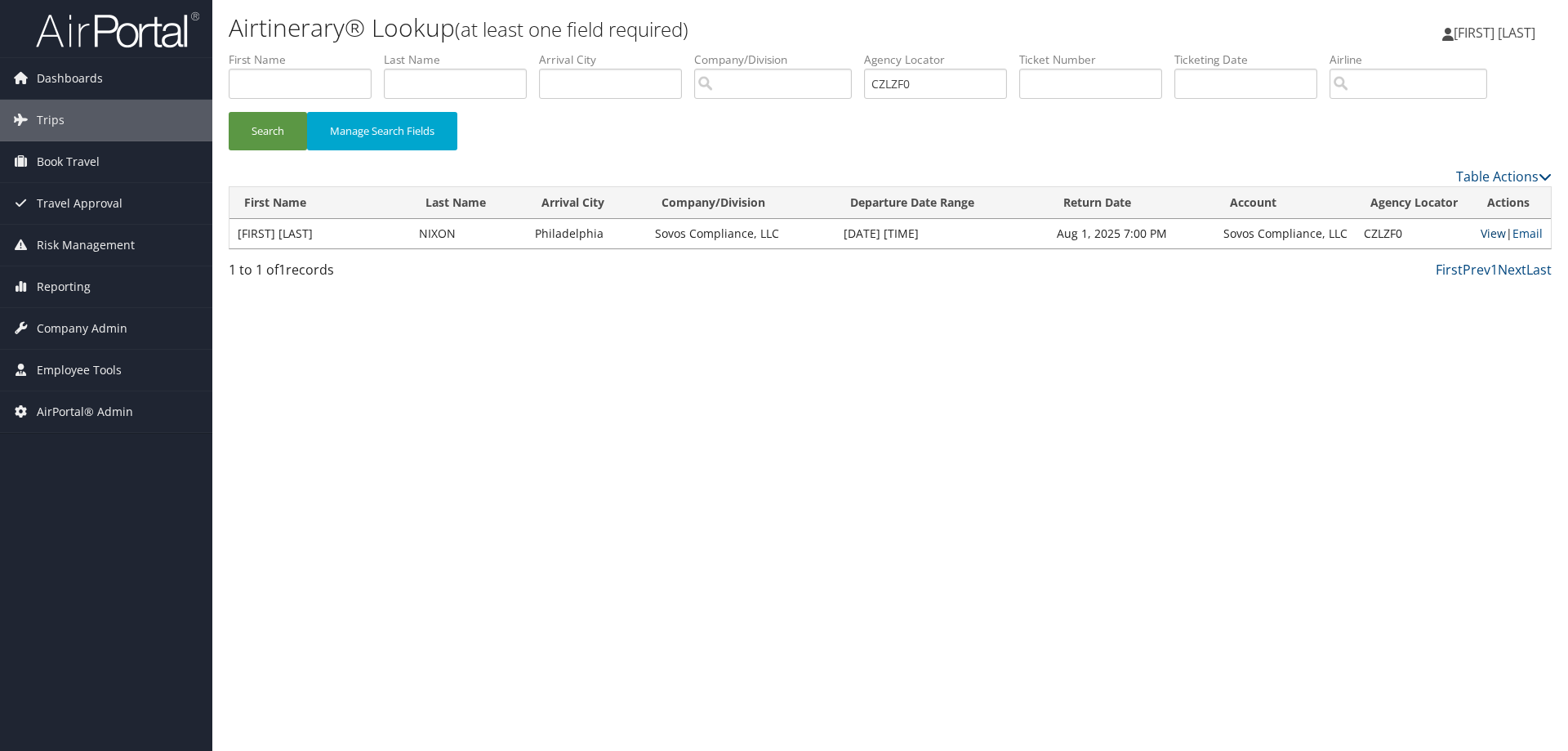drag, startPoint x: 1477, startPoint y: 219, endPoint x: 1490, endPoint y: 235, distance: 20.615528 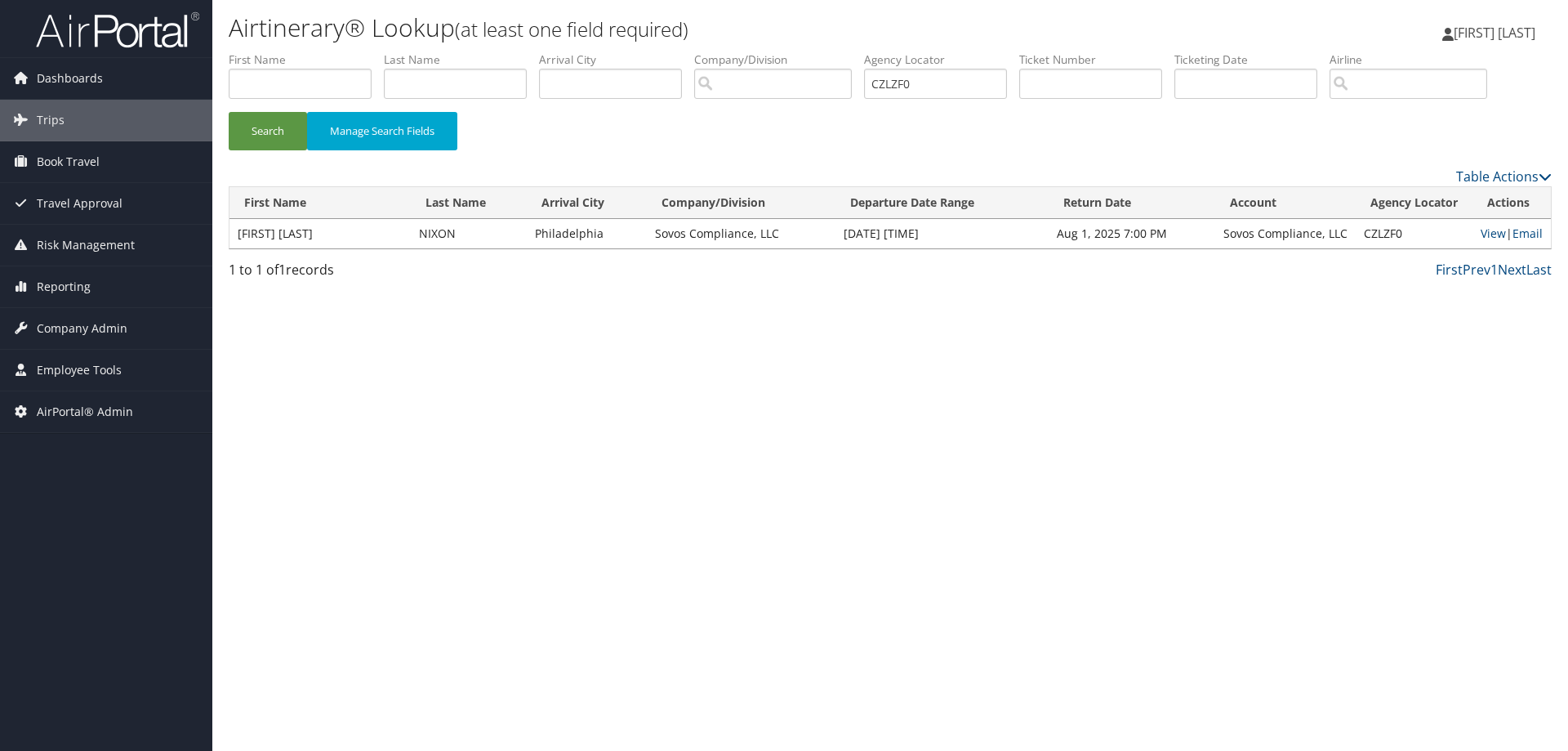 click on "View  |  Email" at bounding box center [1512, 234] 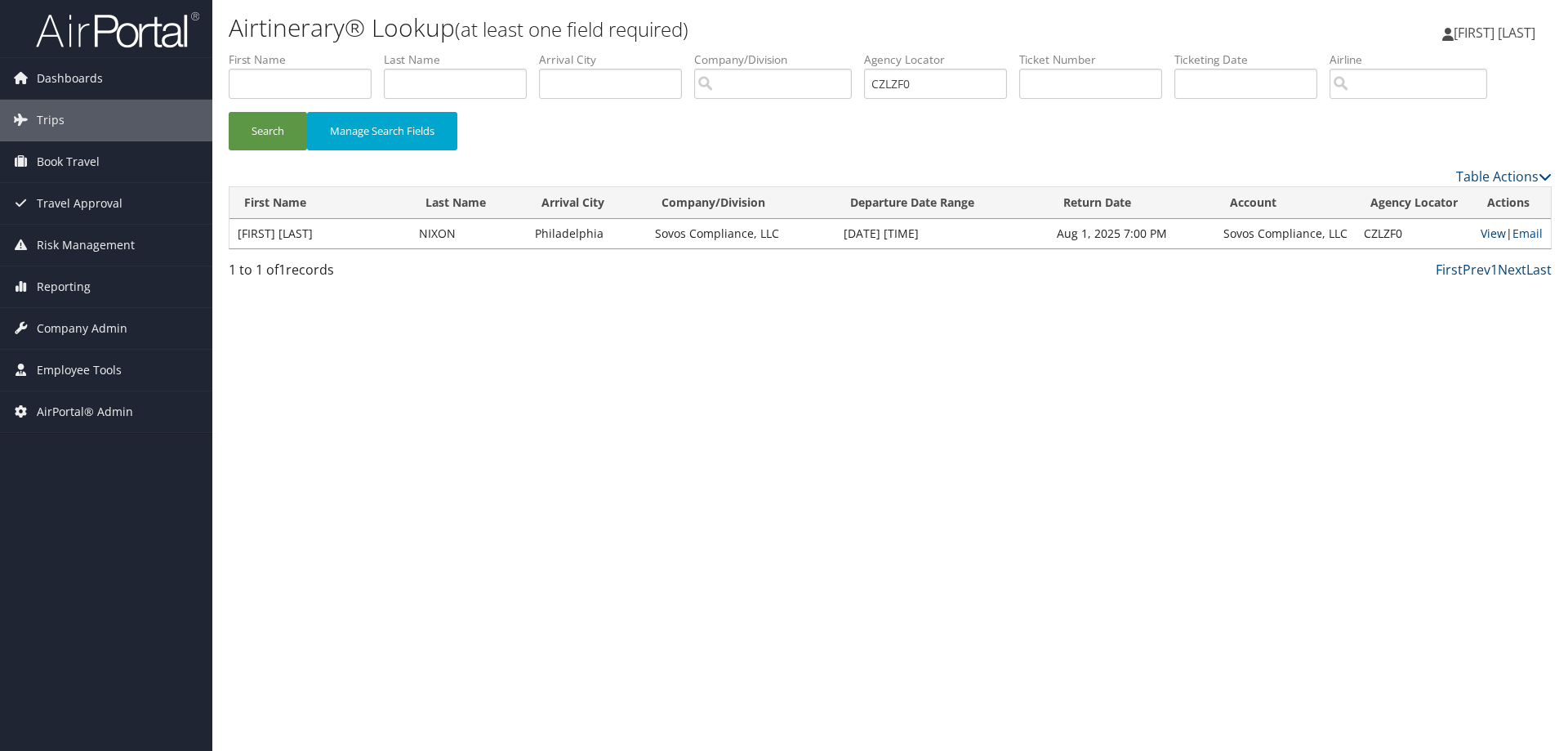 click on "View" at bounding box center [1493, 233] 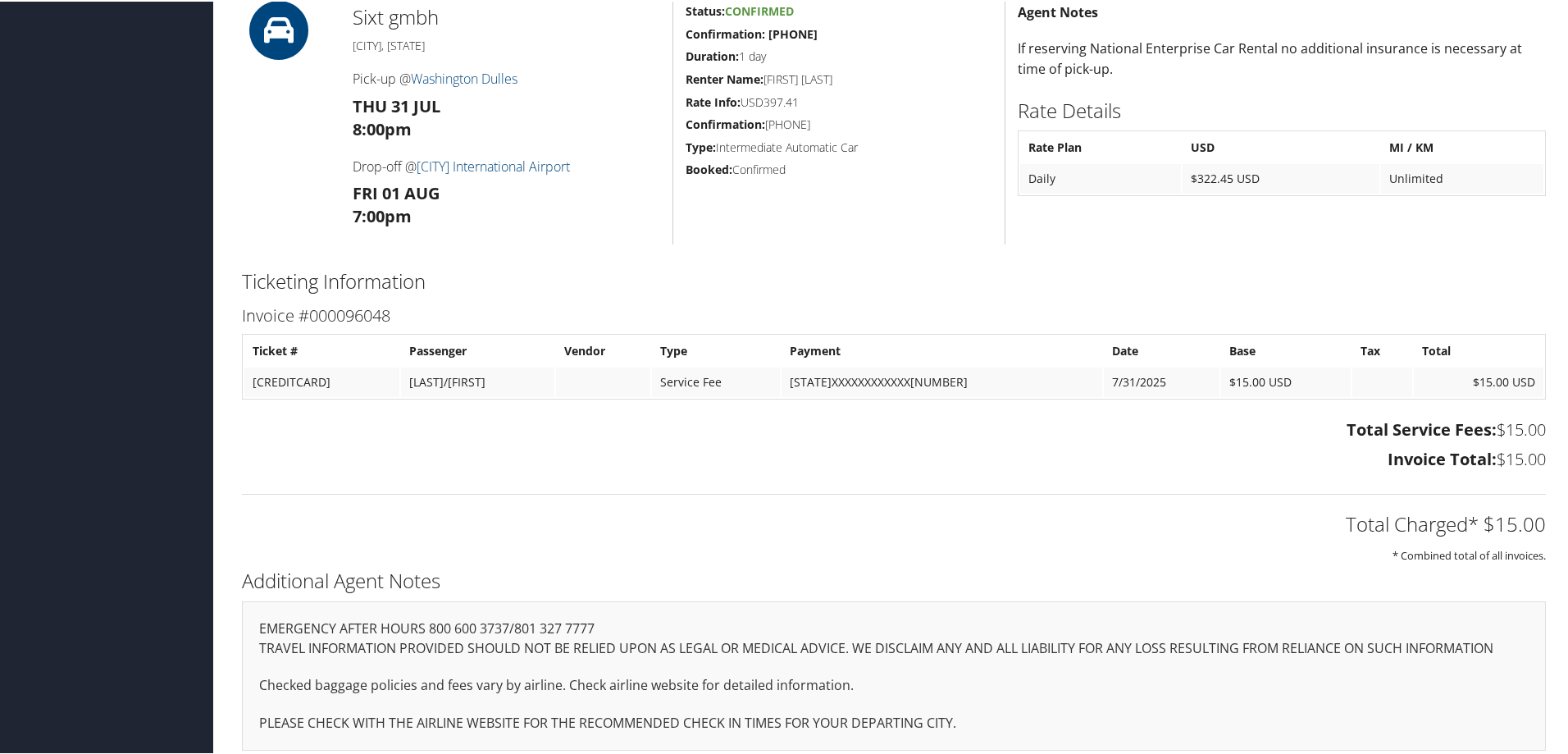 scroll, scrollTop: 0, scrollLeft: 0, axis: both 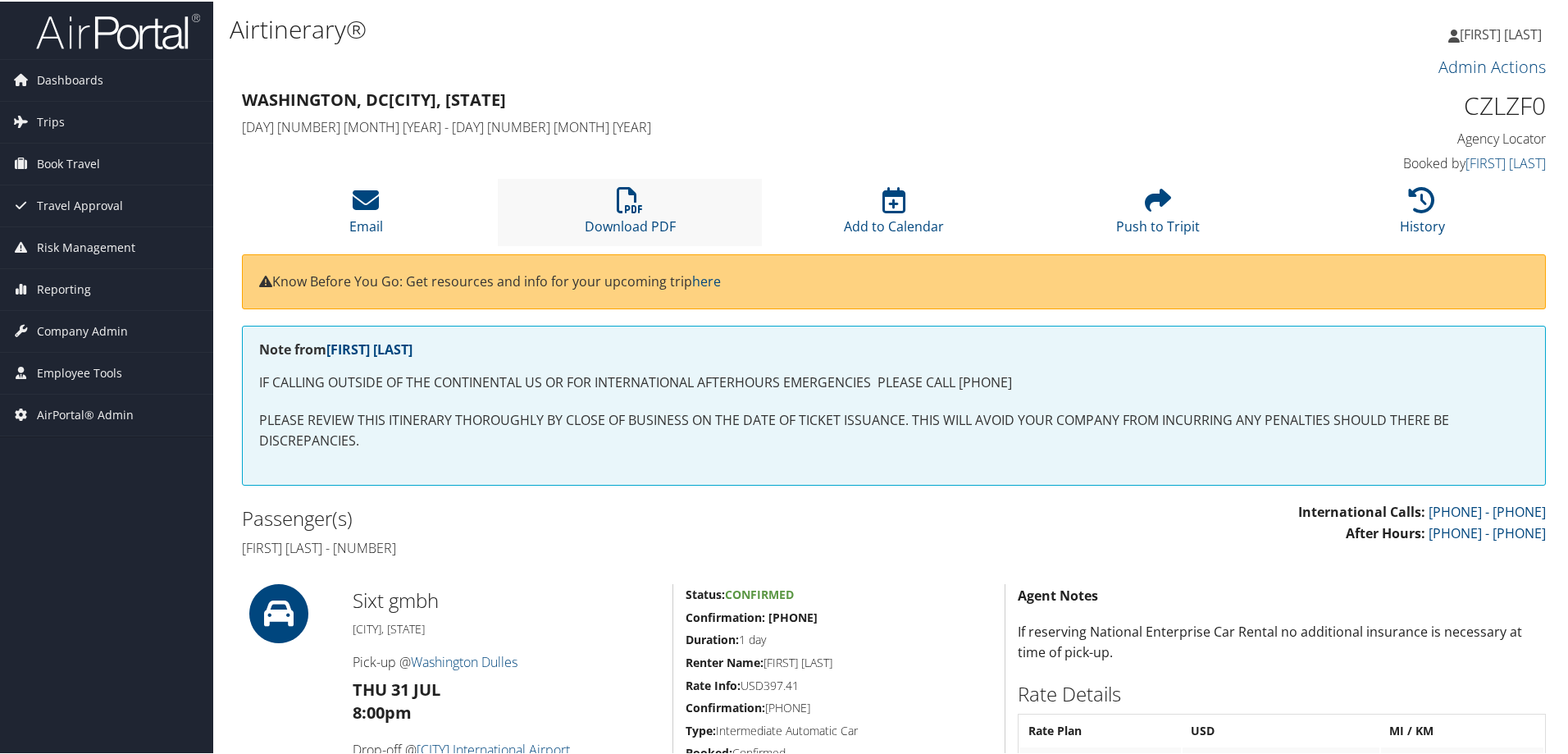 click on "Download PDF" at bounding box center [630, 210] 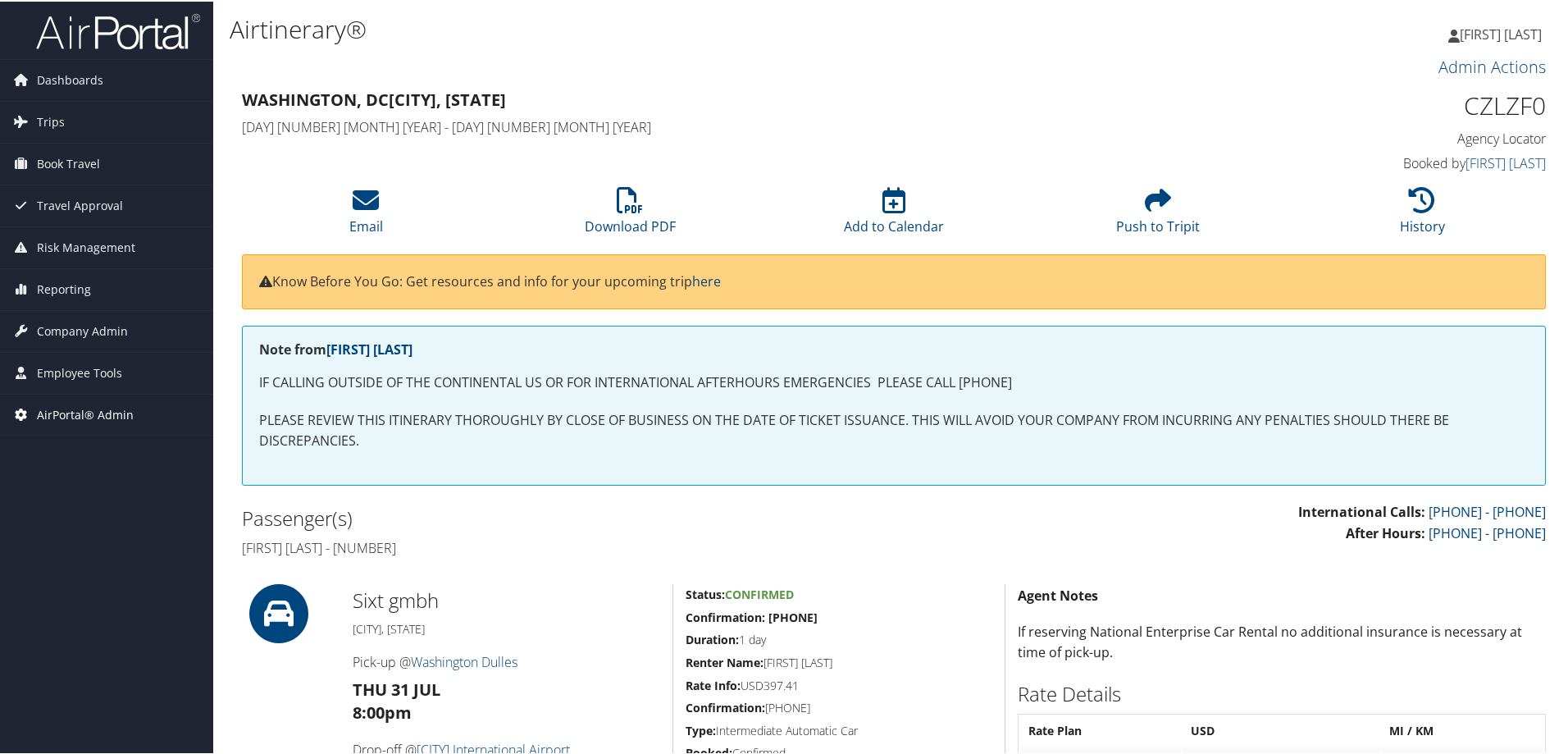 click on "AirPortal® Admin" at bounding box center (85, 414) 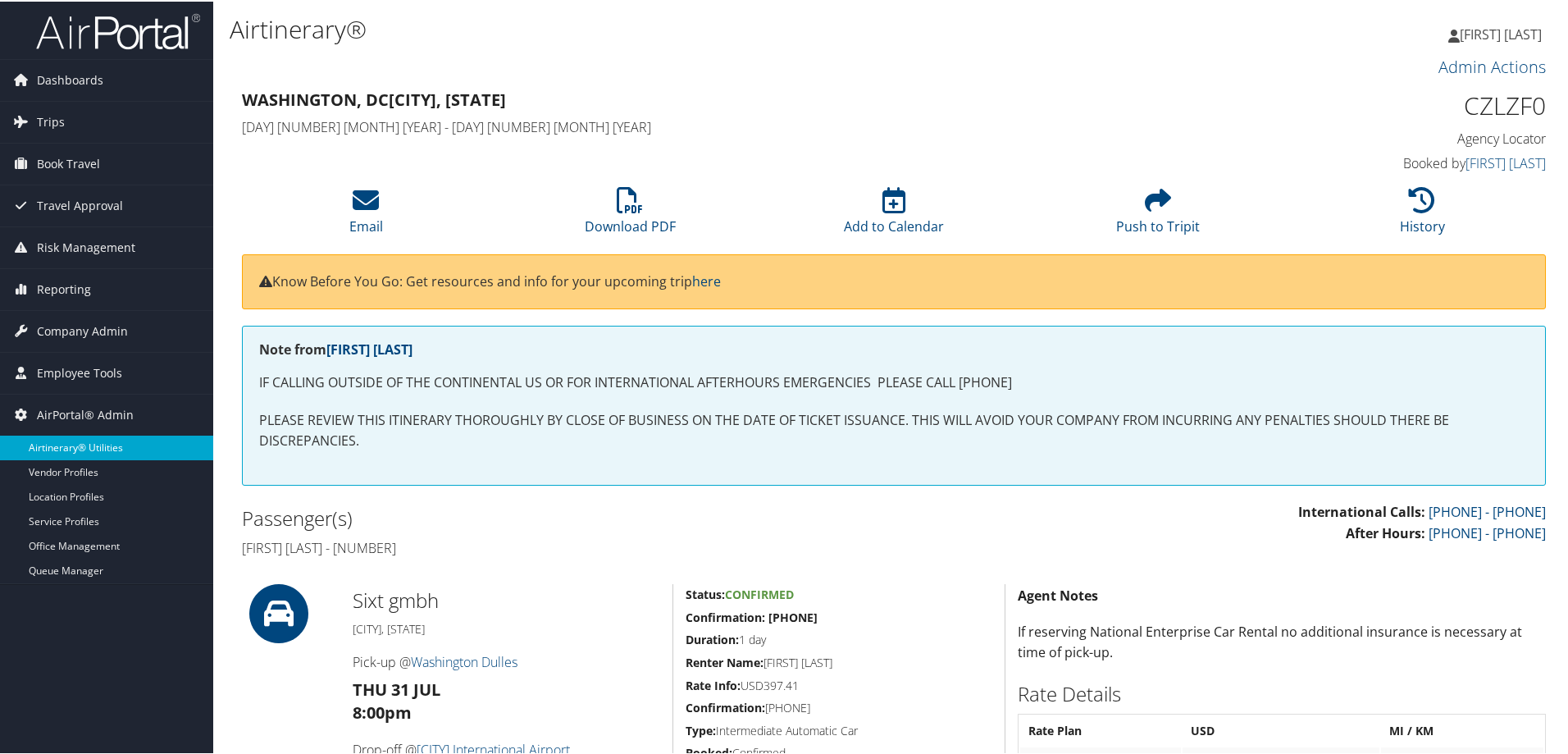 click on "Airtinerary® Utilities" at bounding box center (107, 446) 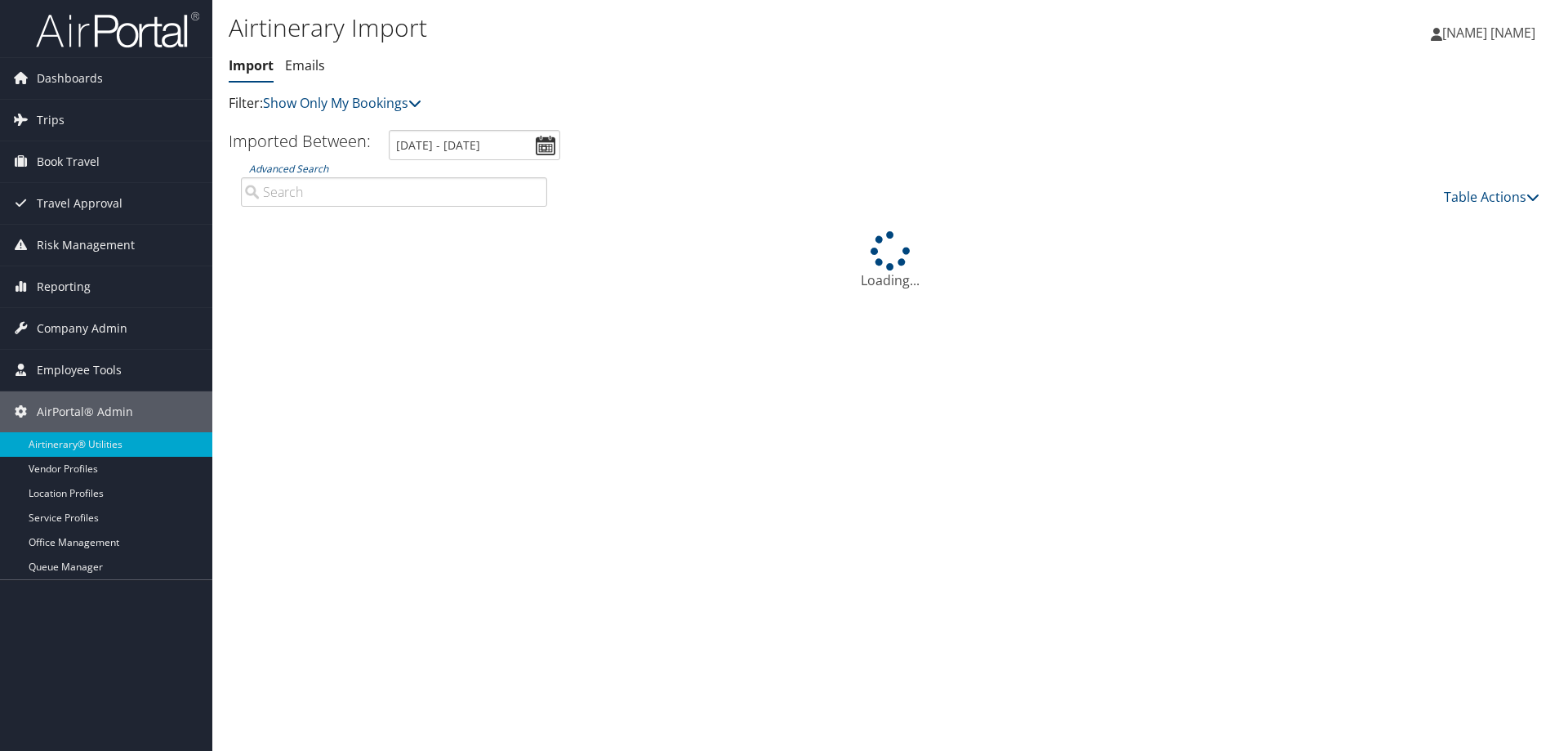 scroll, scrollTop: 0, scrollLeft: 0, axis: both 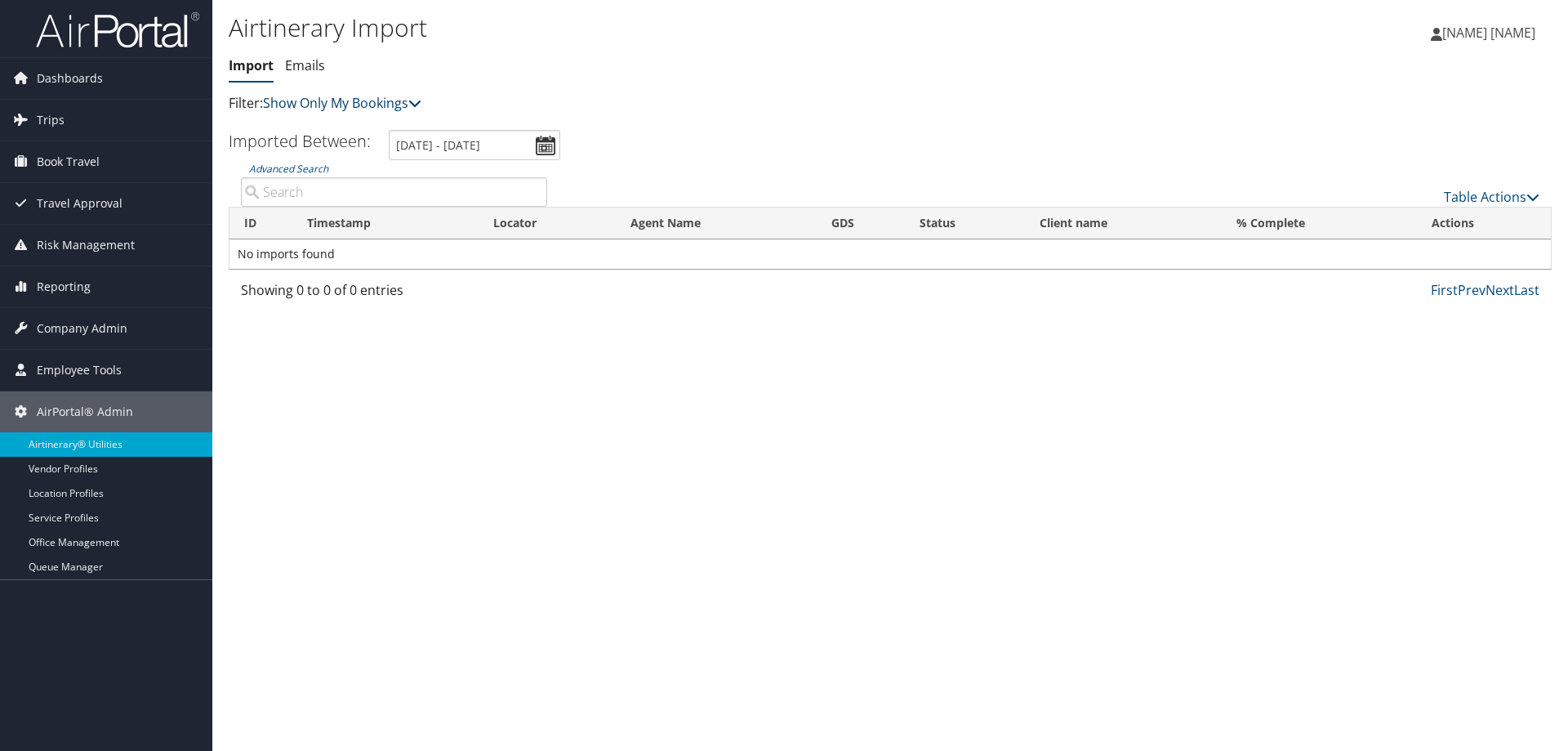 click at bounding box center (415, 103) 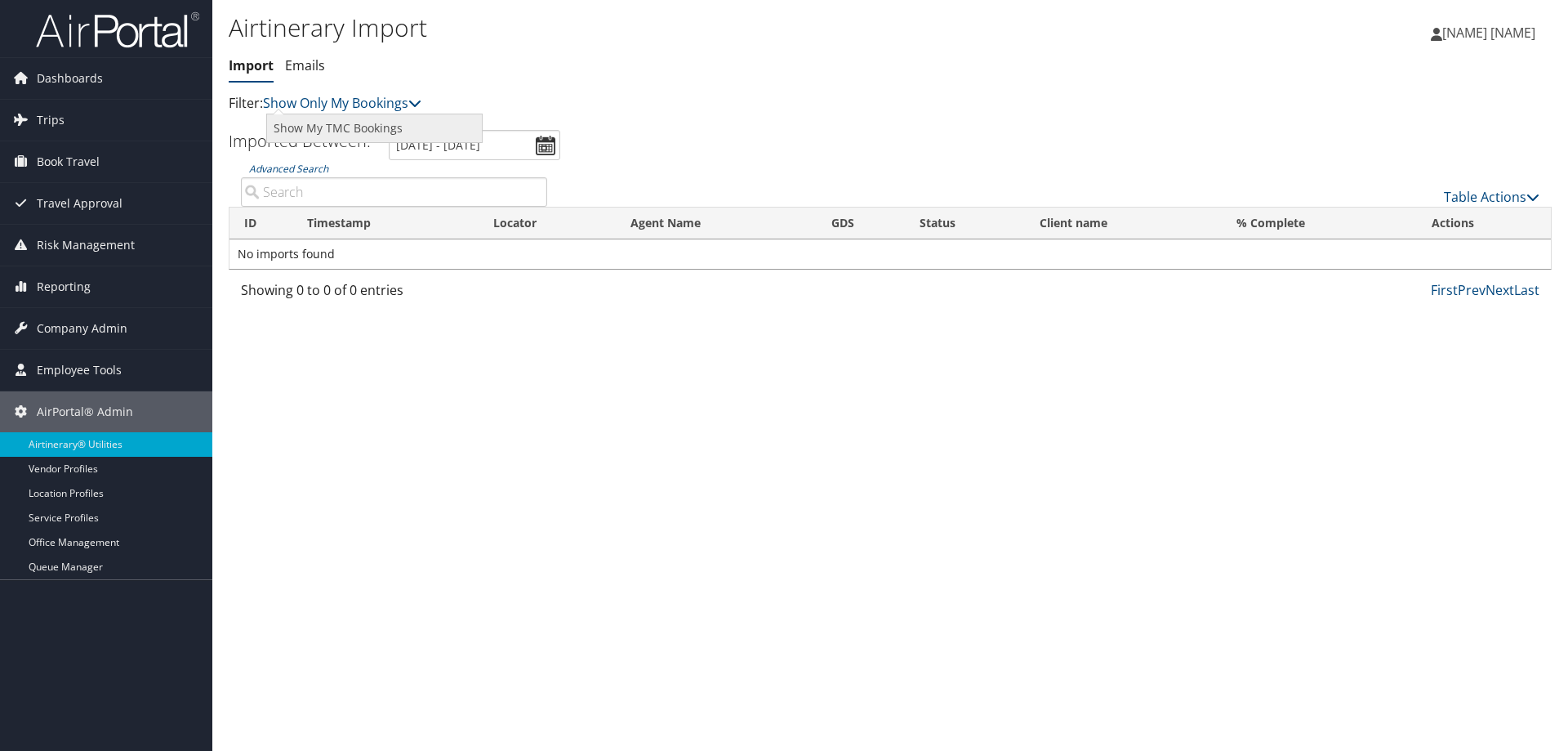 click on "Show My TMC Bookings" at bounding box center [374, 128] 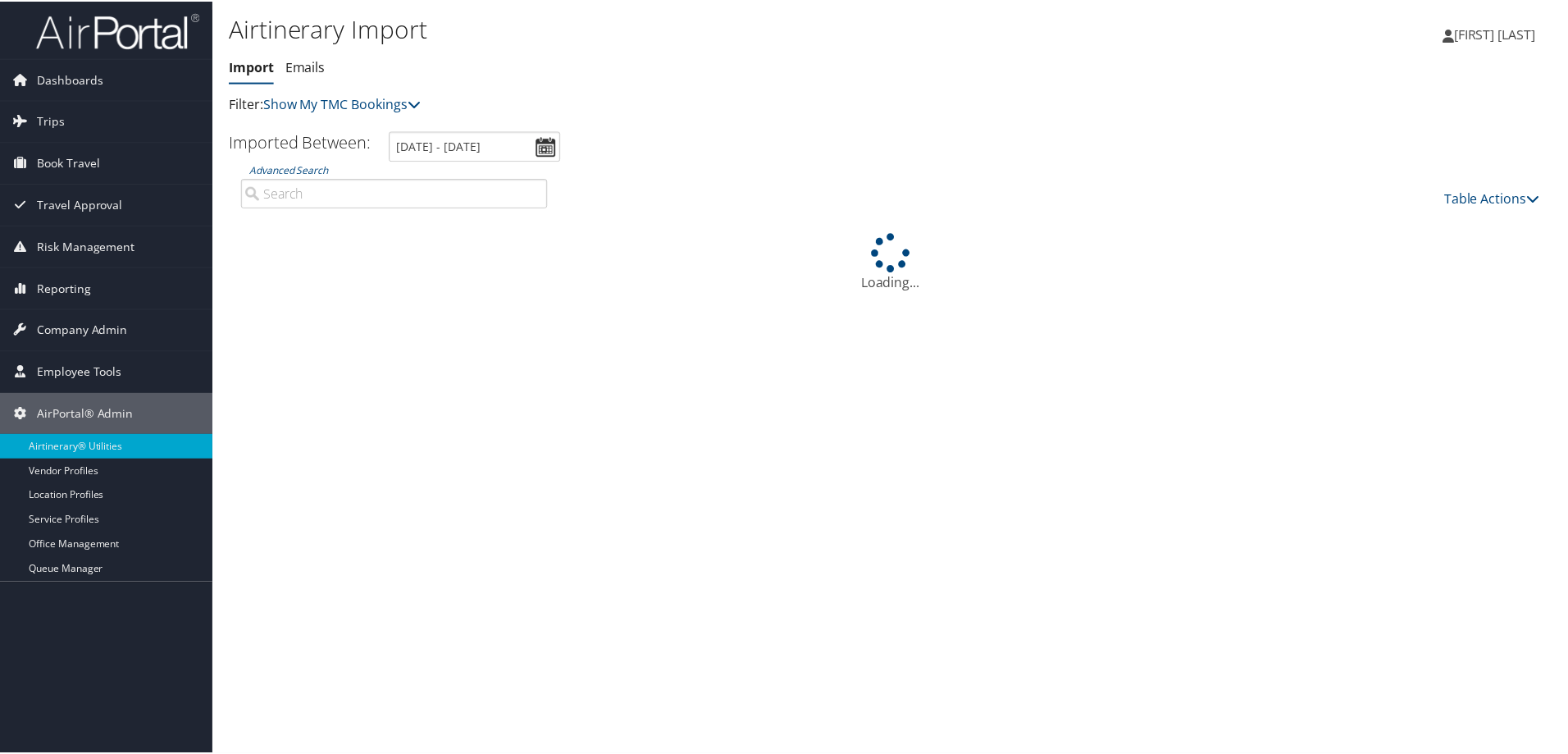 scroll, scrollTop: 0, scrollLeft: 0, axis: both 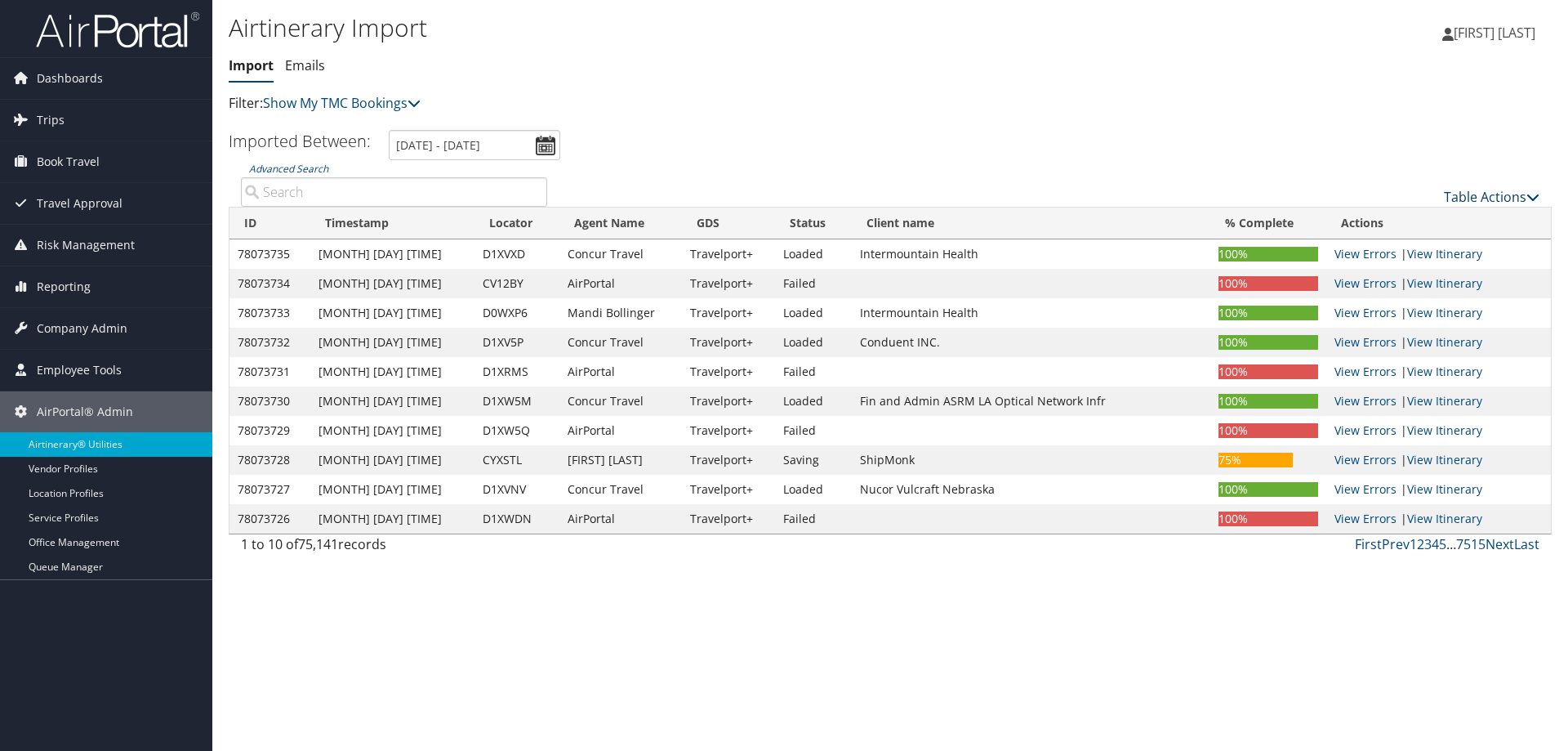 click at bounding box center [1533, 197] 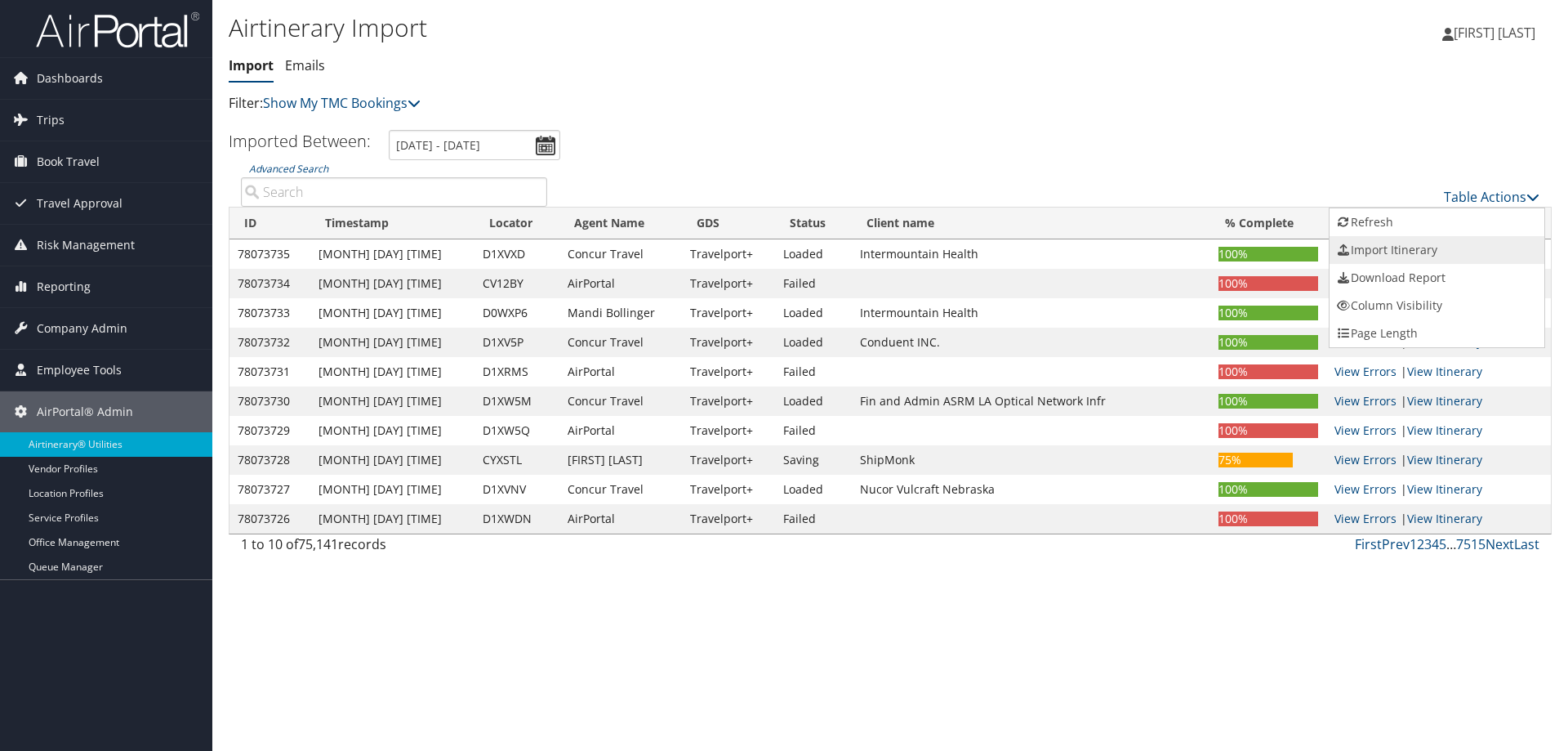 click on "Import Itinerary" at bounding box center [1437, 250] 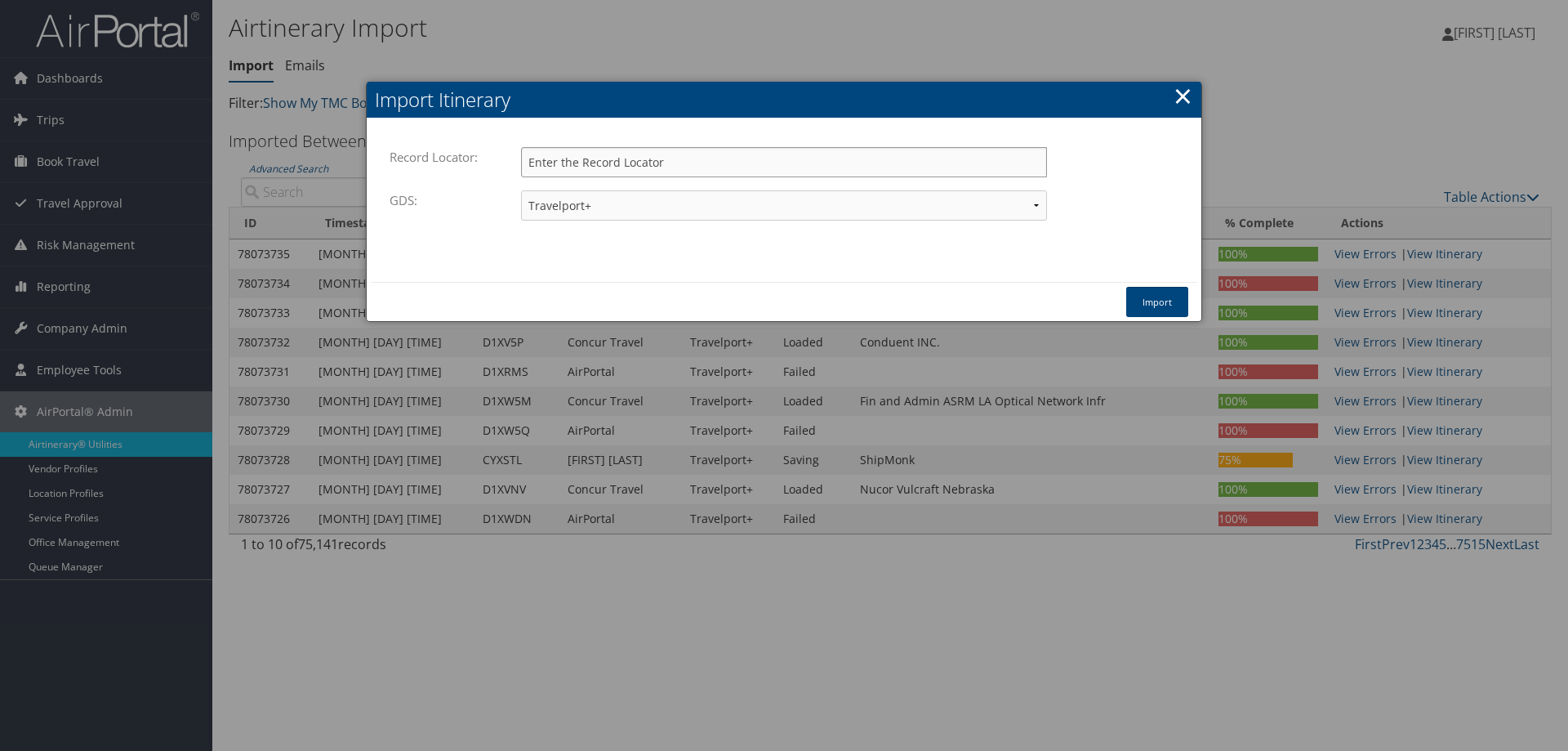 click on "Record Locator:" at bounding box center [784, 162] 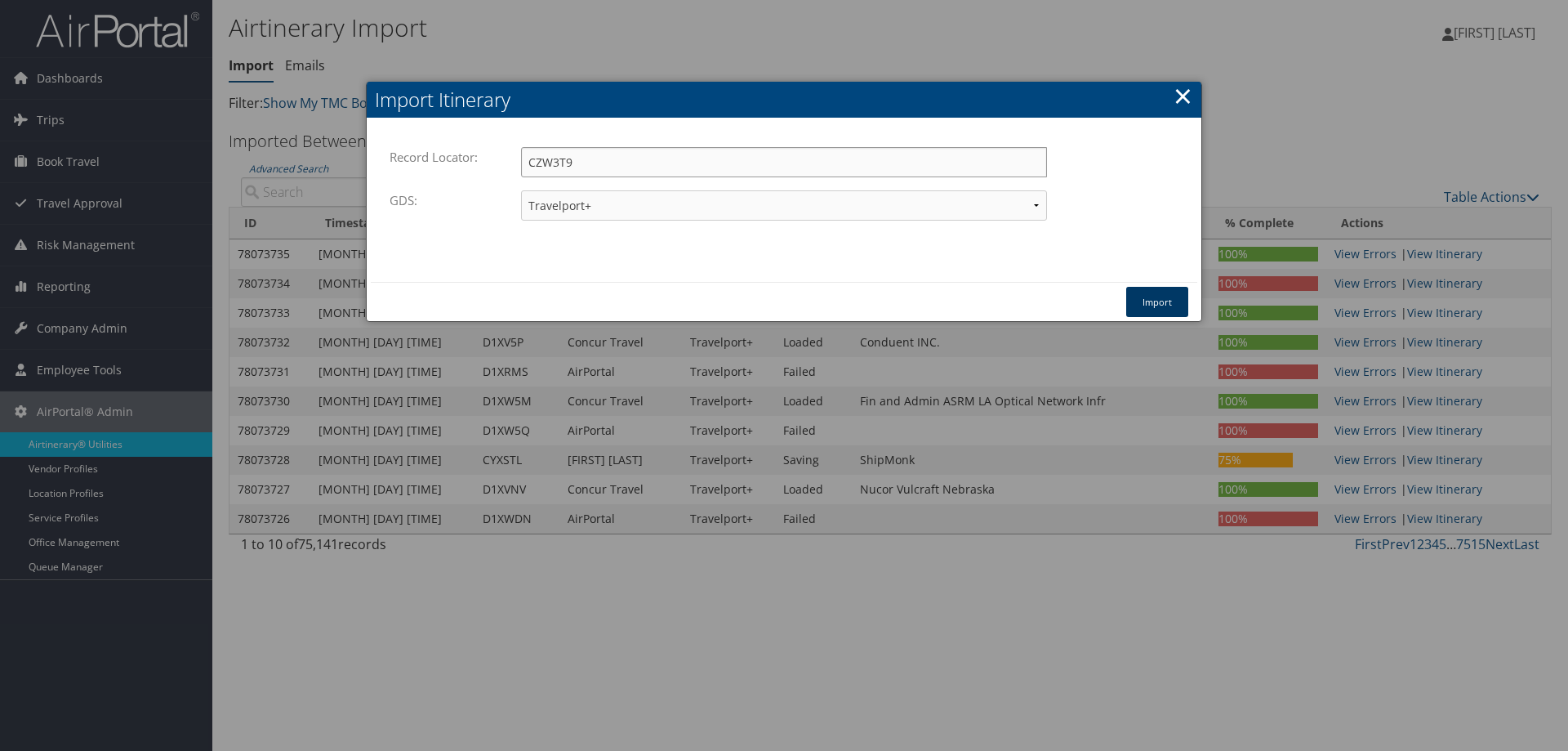 type on "CZW3T9" 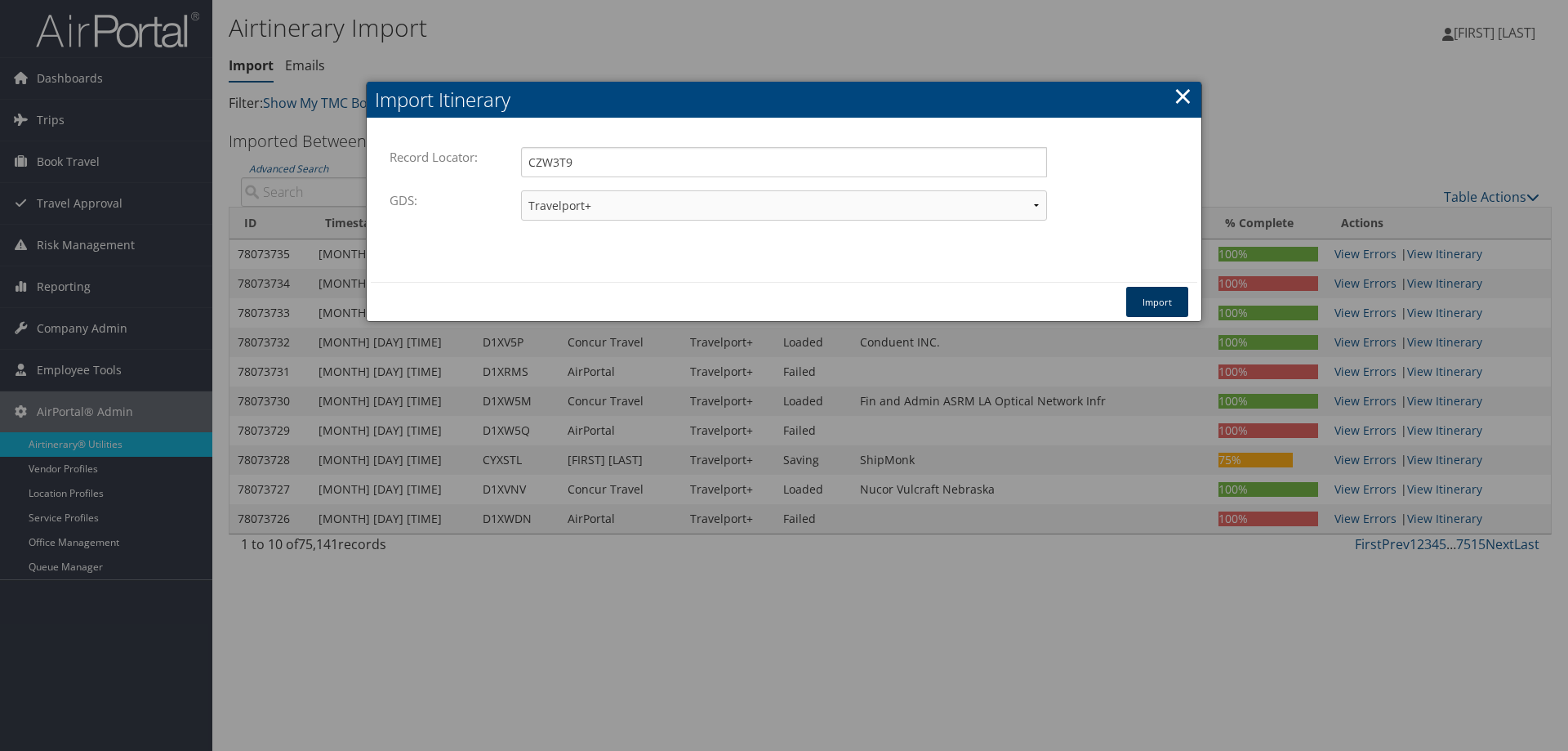 click on "Import" at bounding box center (1157, 302) 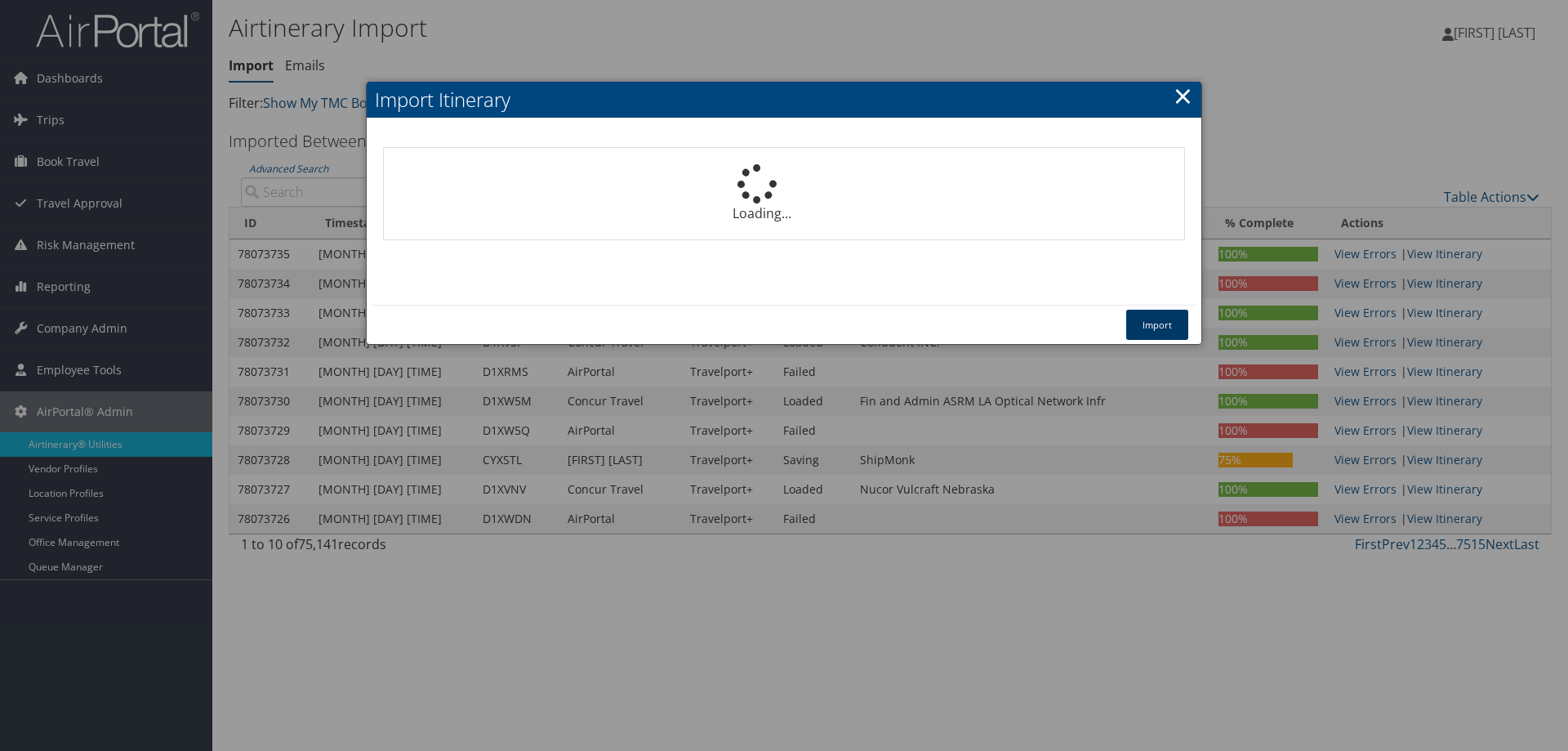 type 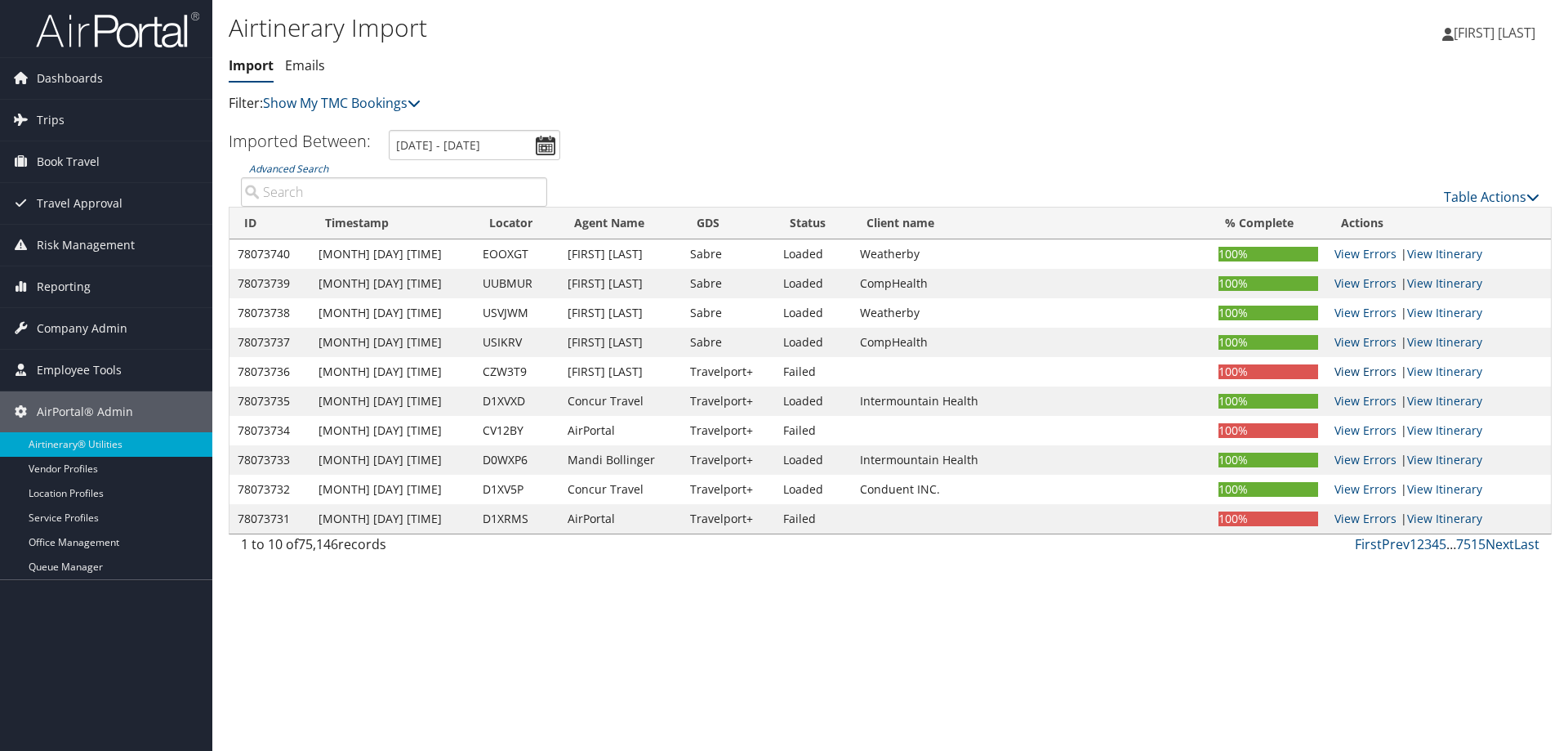 click on "View Errors" at bounding box center [1365, 371] 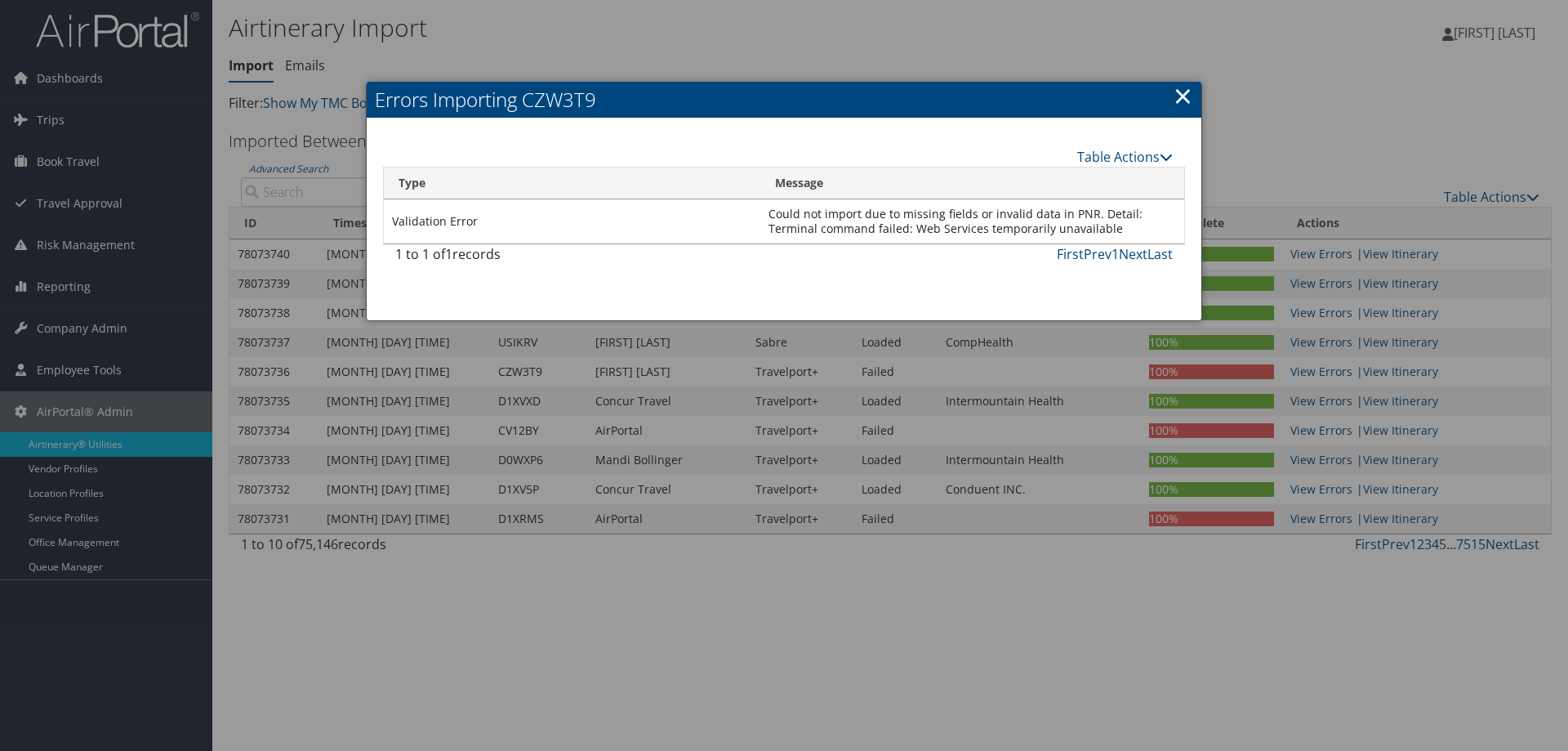 click on "×" at bounding box center [1183, 96] 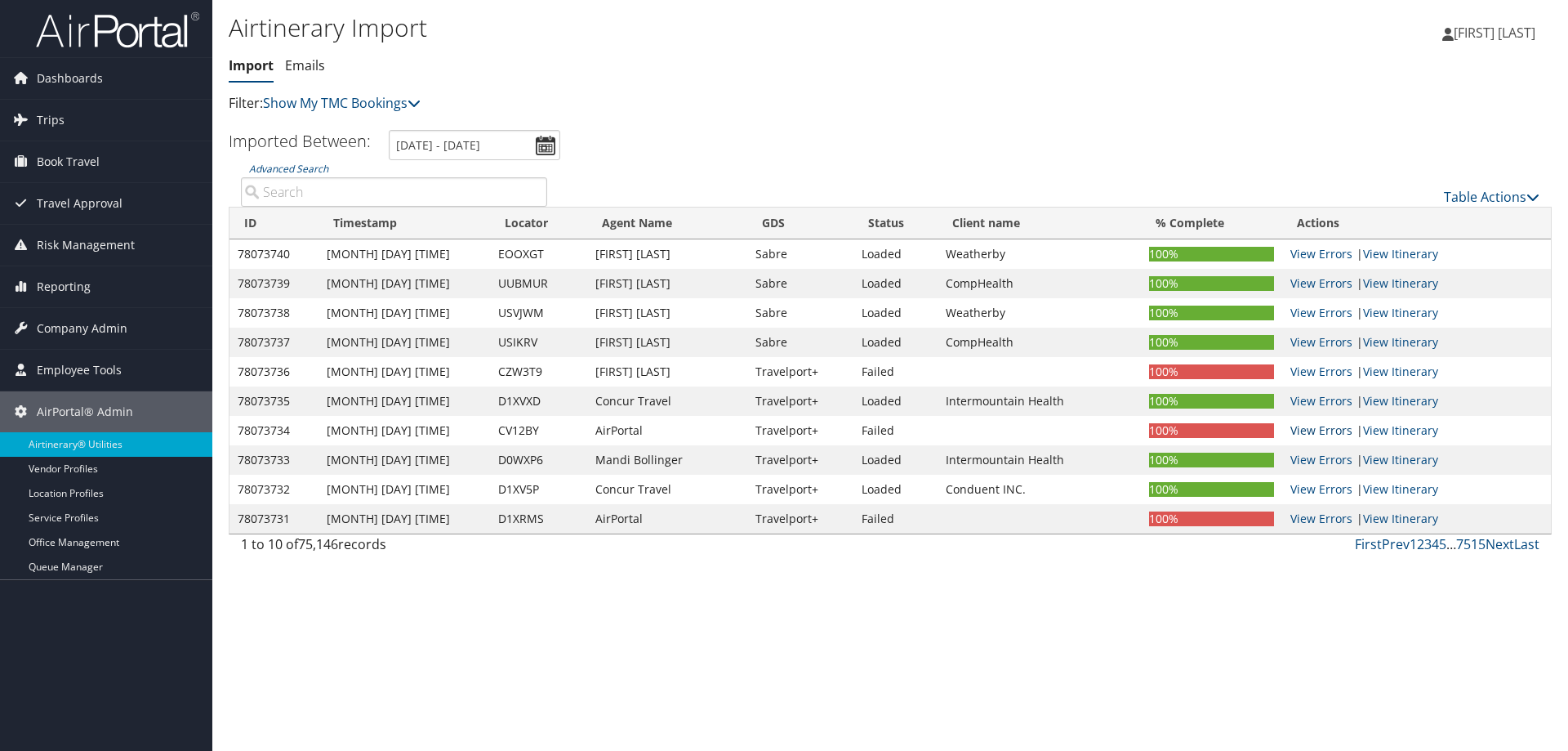 click on "View Errors" at bounding box center (1321, 430) 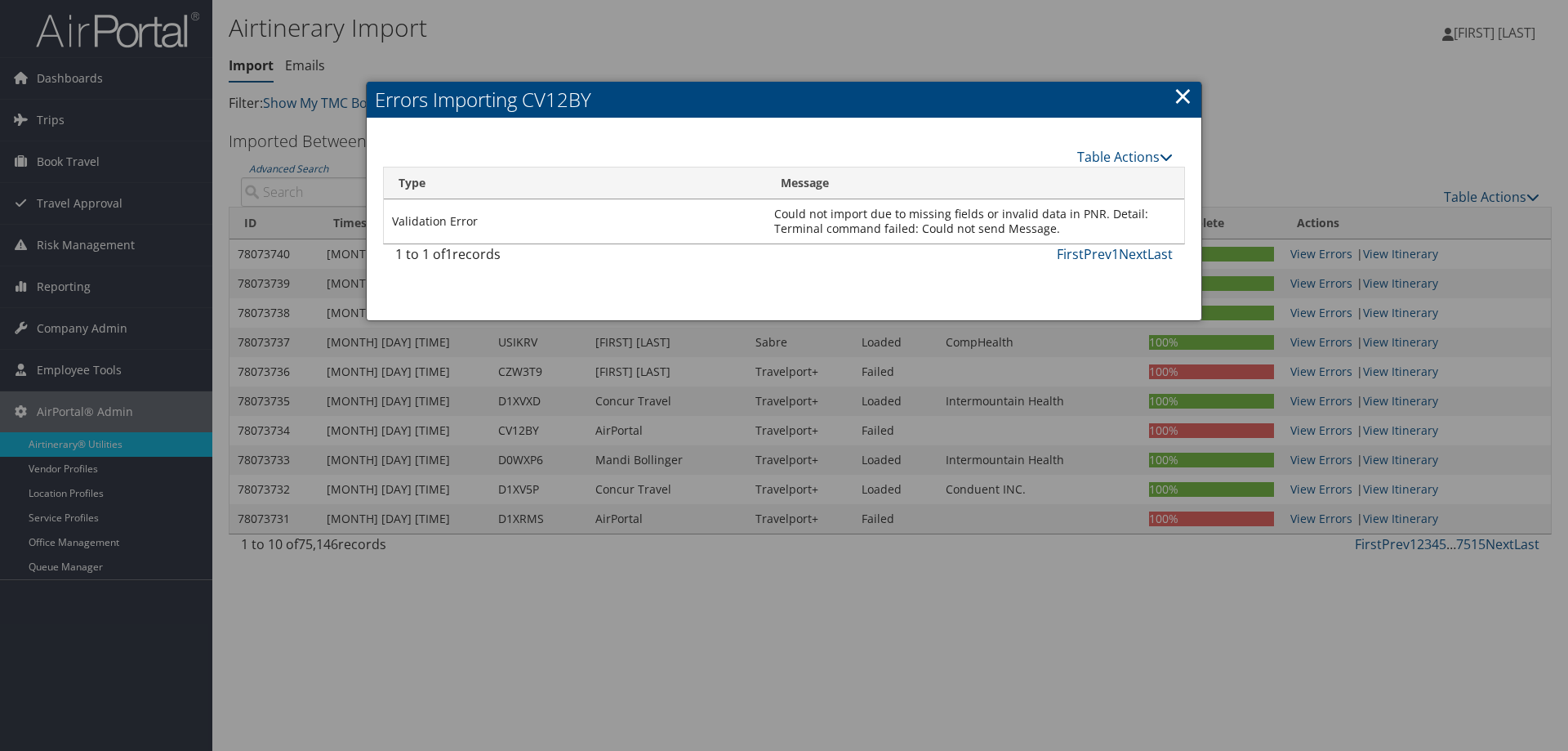 click on "×" at bounding box center (1183, 96) 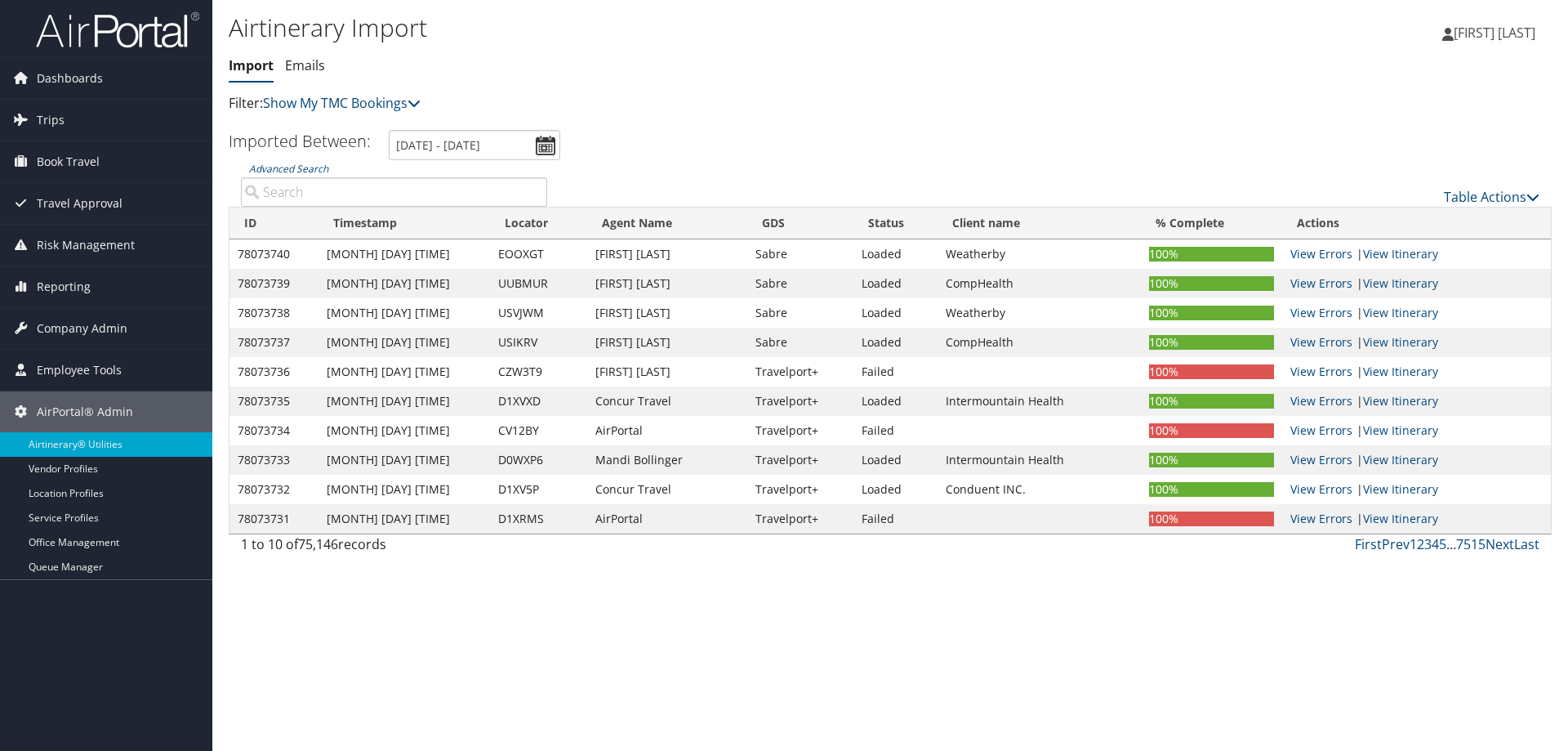 click on "View Errors |  View Itinerary" at bounding box center (1416, 519) 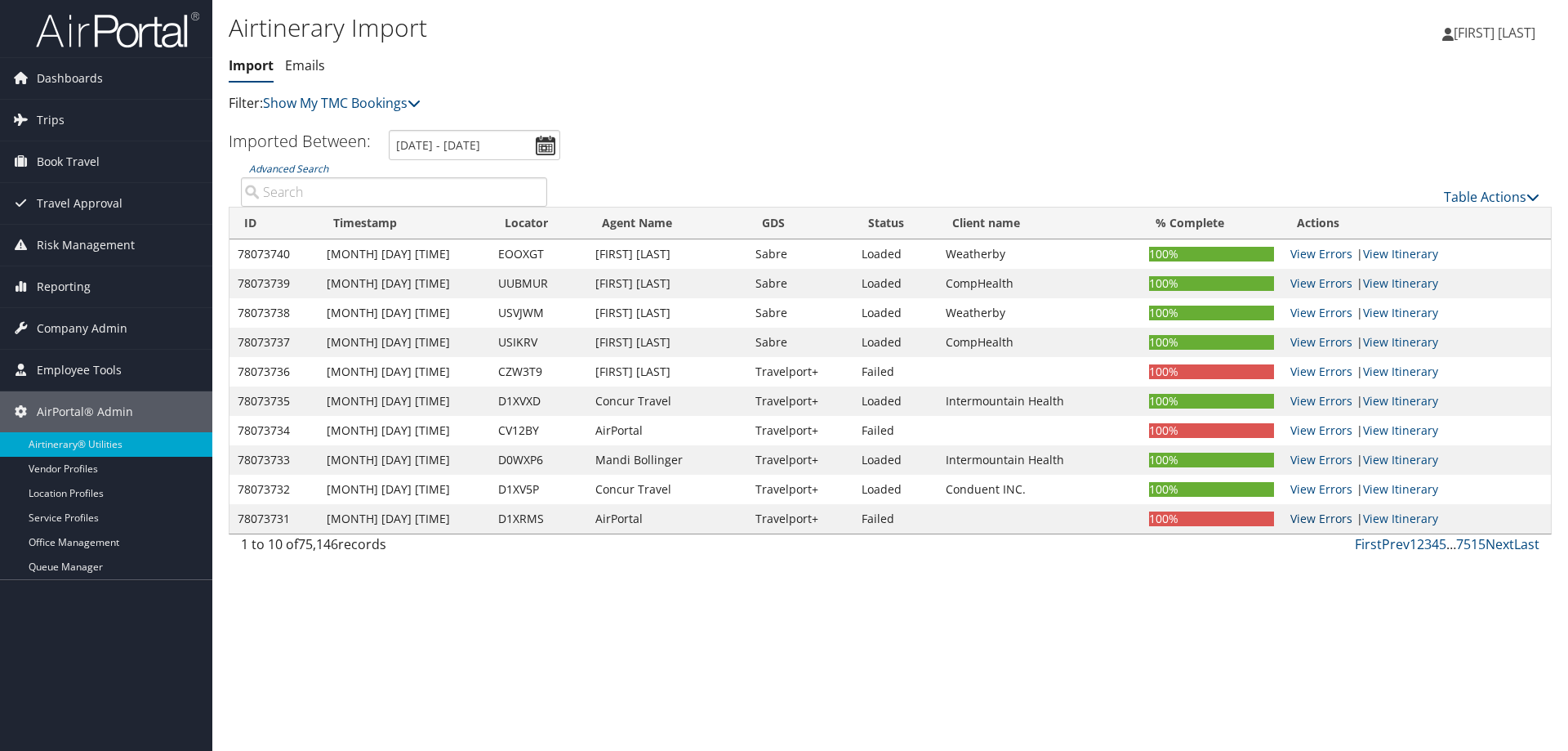 click on "View Errors" at bounding box center [1321, 518] 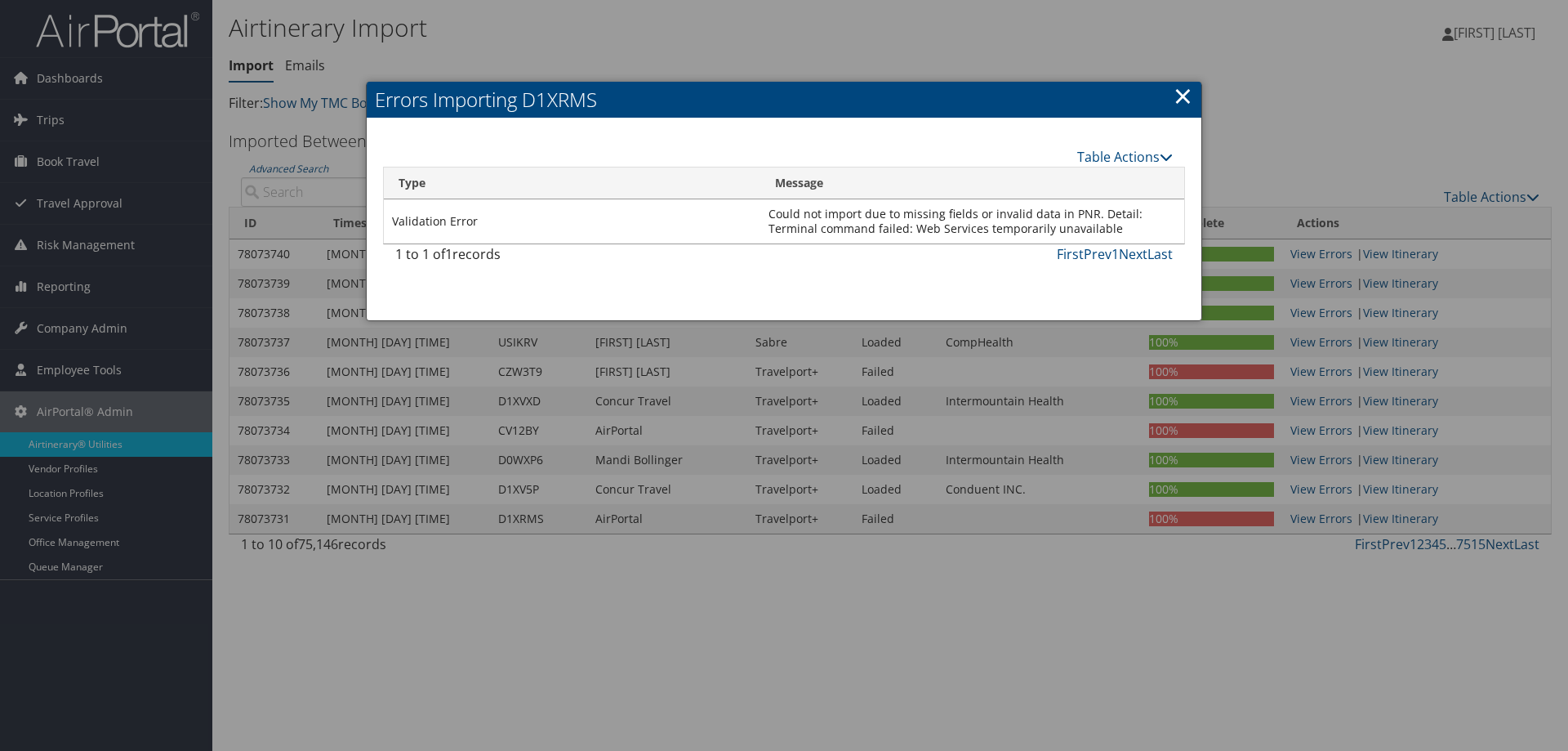 click on "×" at bounding box center [1183, 96] 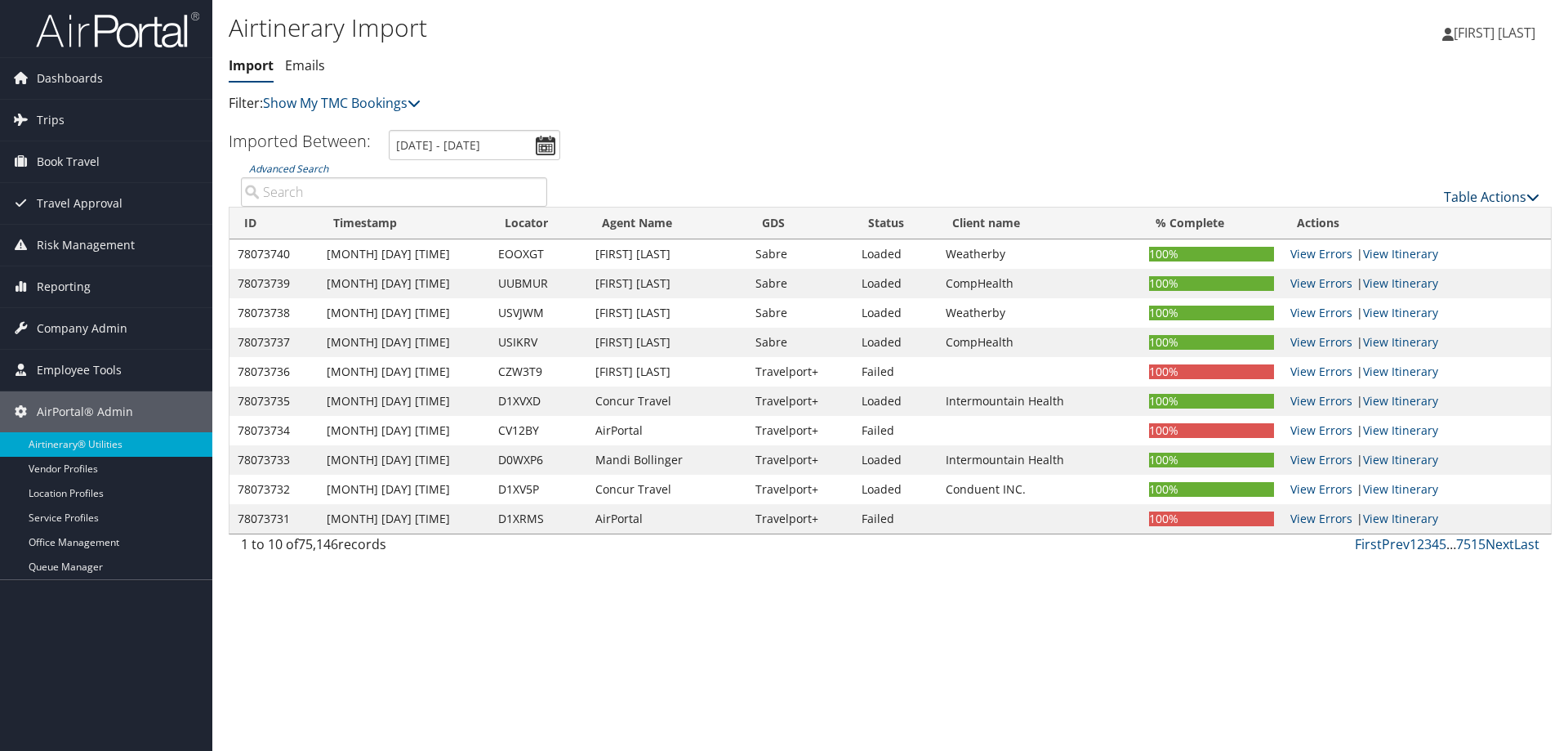 click at bounding box center [1533, 197] 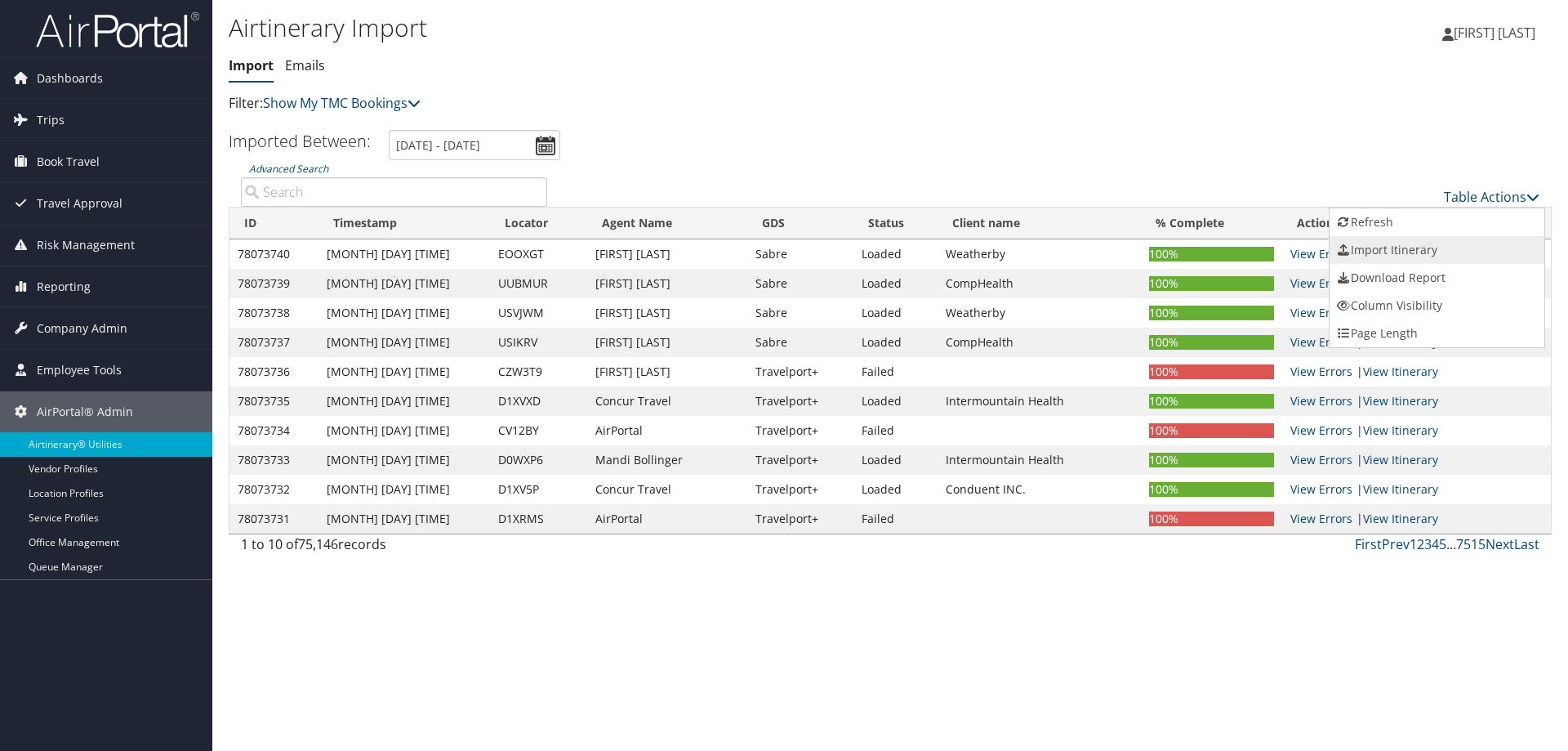 click on "Import Itinerary" at bounding box center [1437, 250] 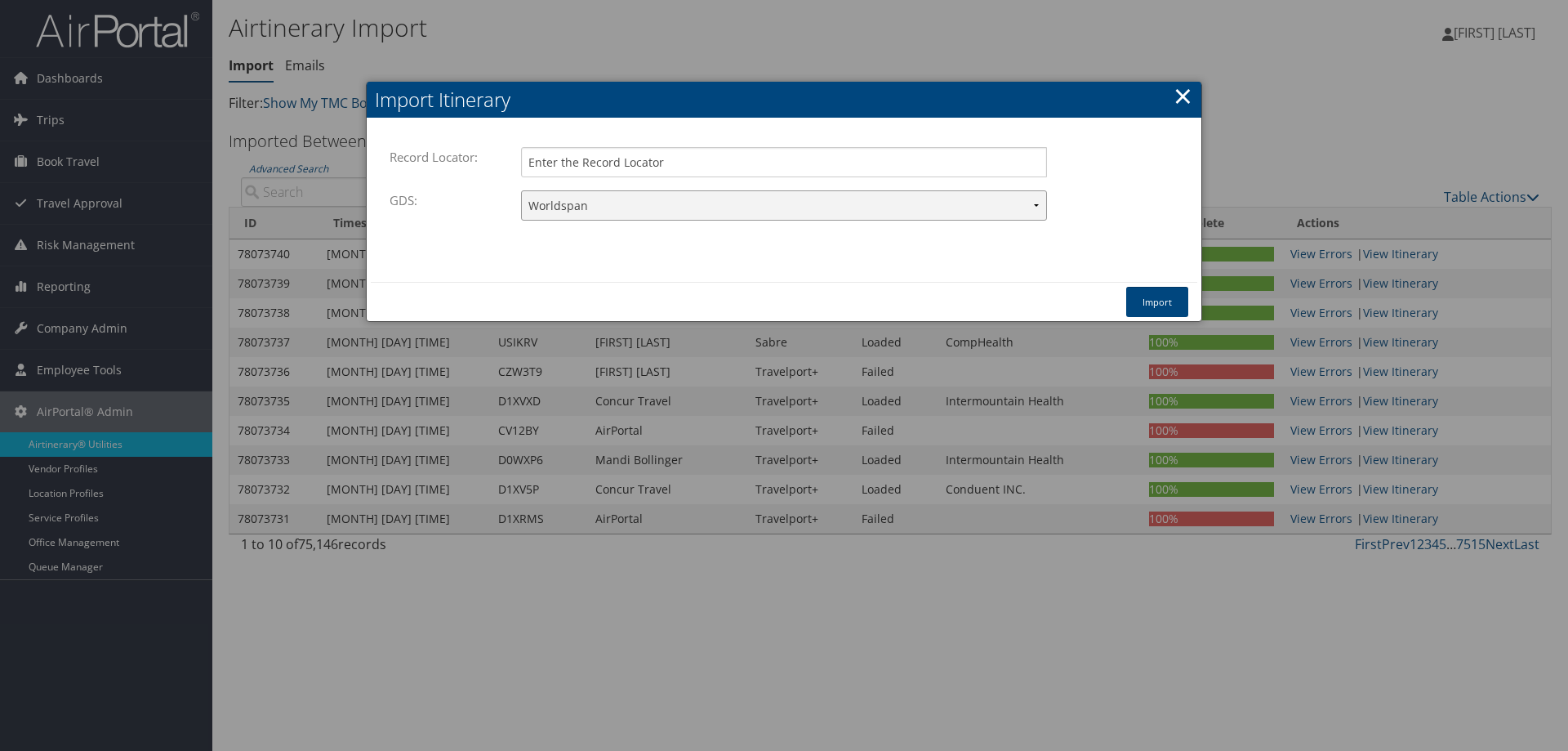 click on "Travelport+
Worldspan
Apollo
Sabre
Amadeus" at bounding box center (784, 205) 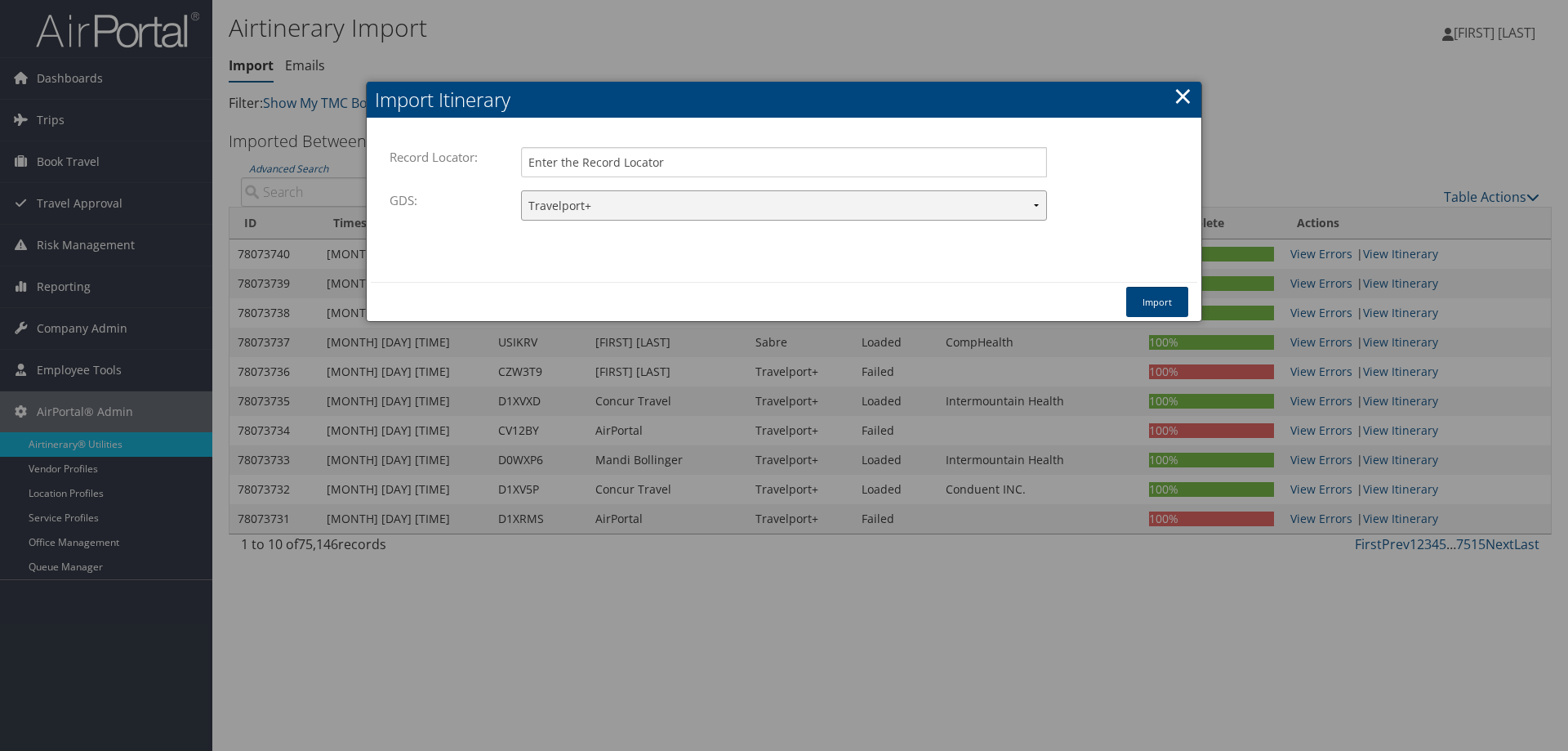 click on "Travelport+
Worldspan
Apollo
Sabre
Amadeus" at bounding box center (784, 205) 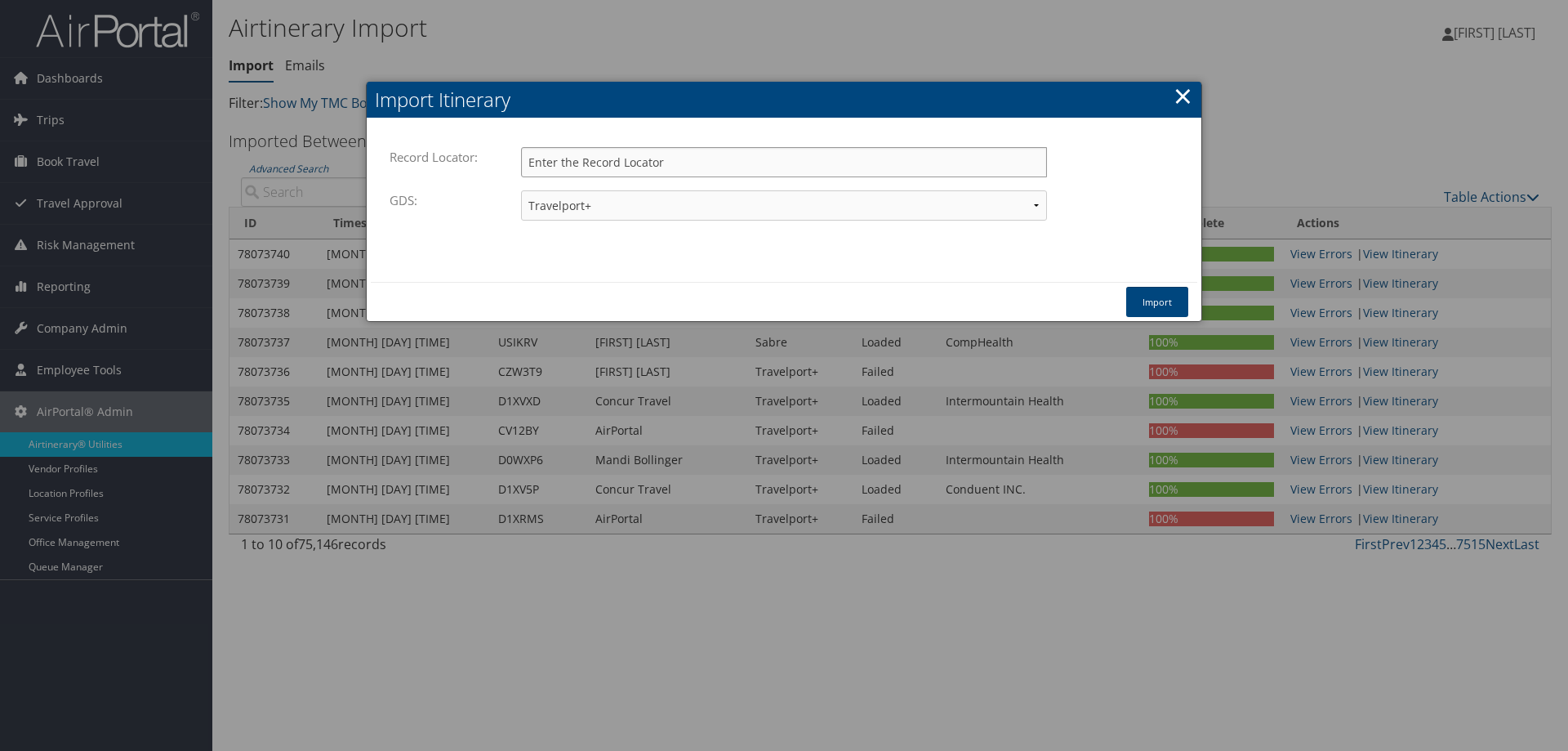 click on "Record Locator:" at bounding box center (784, 162) 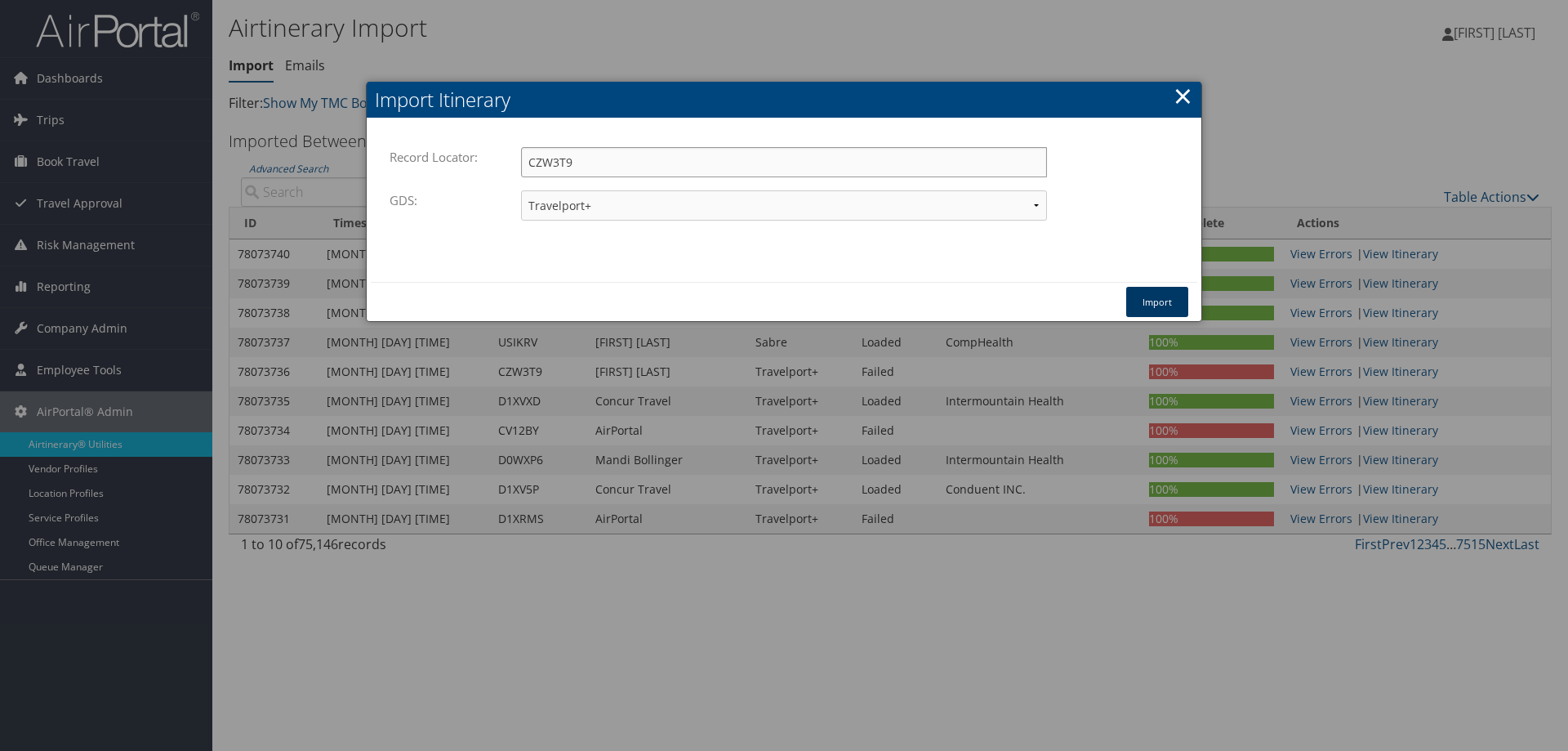 type on "CZW3T9" 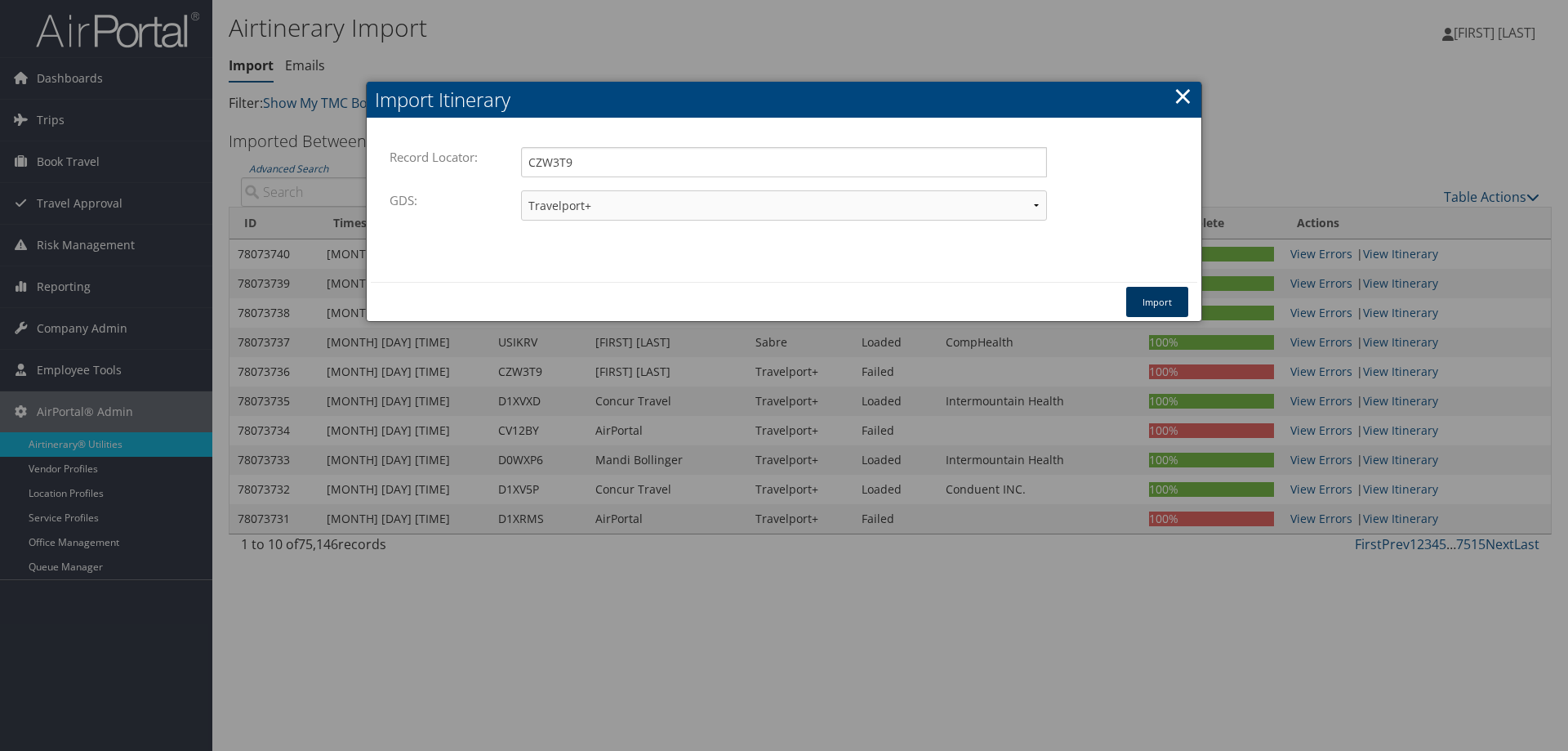 click on "Import" at bounding box center (1157, 302) 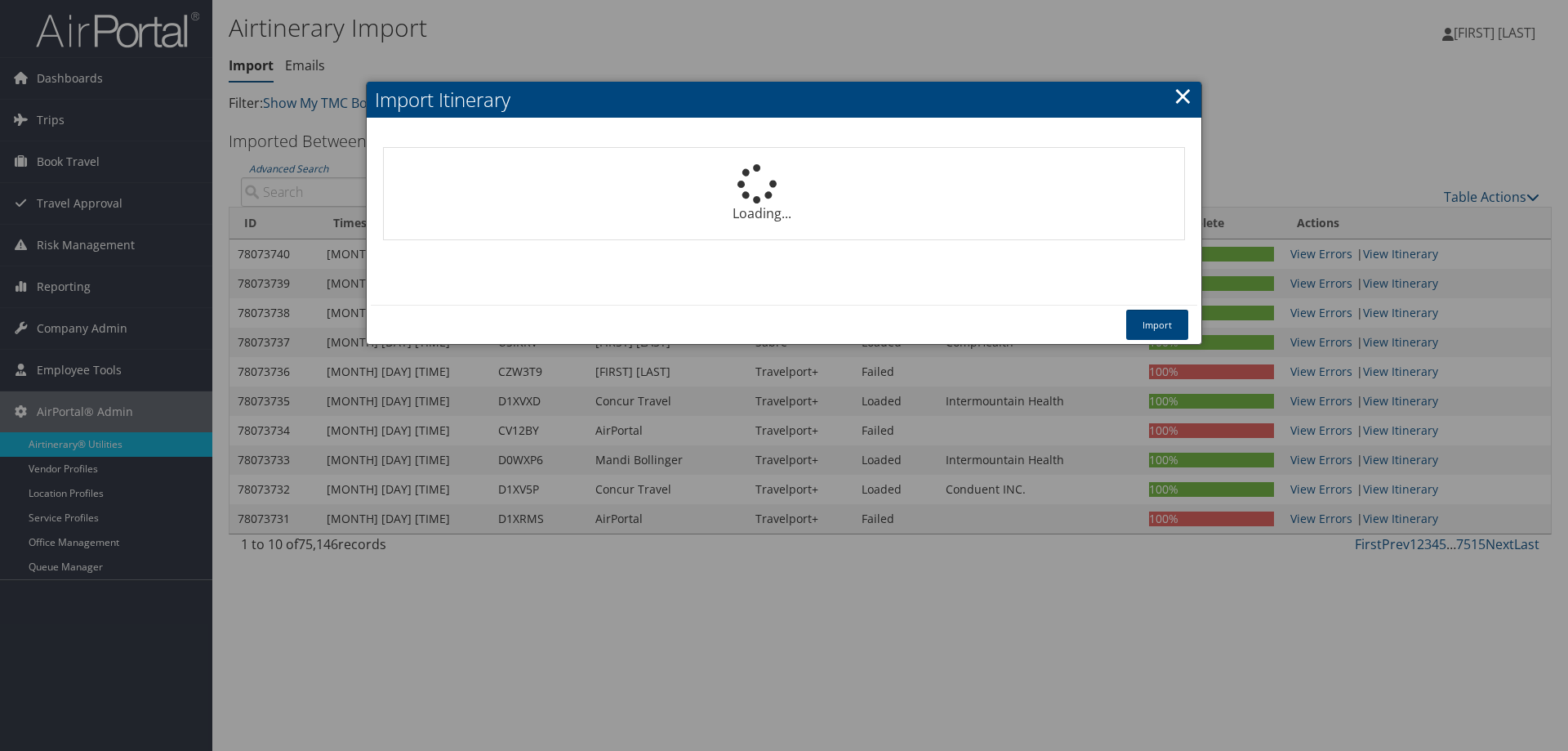 type 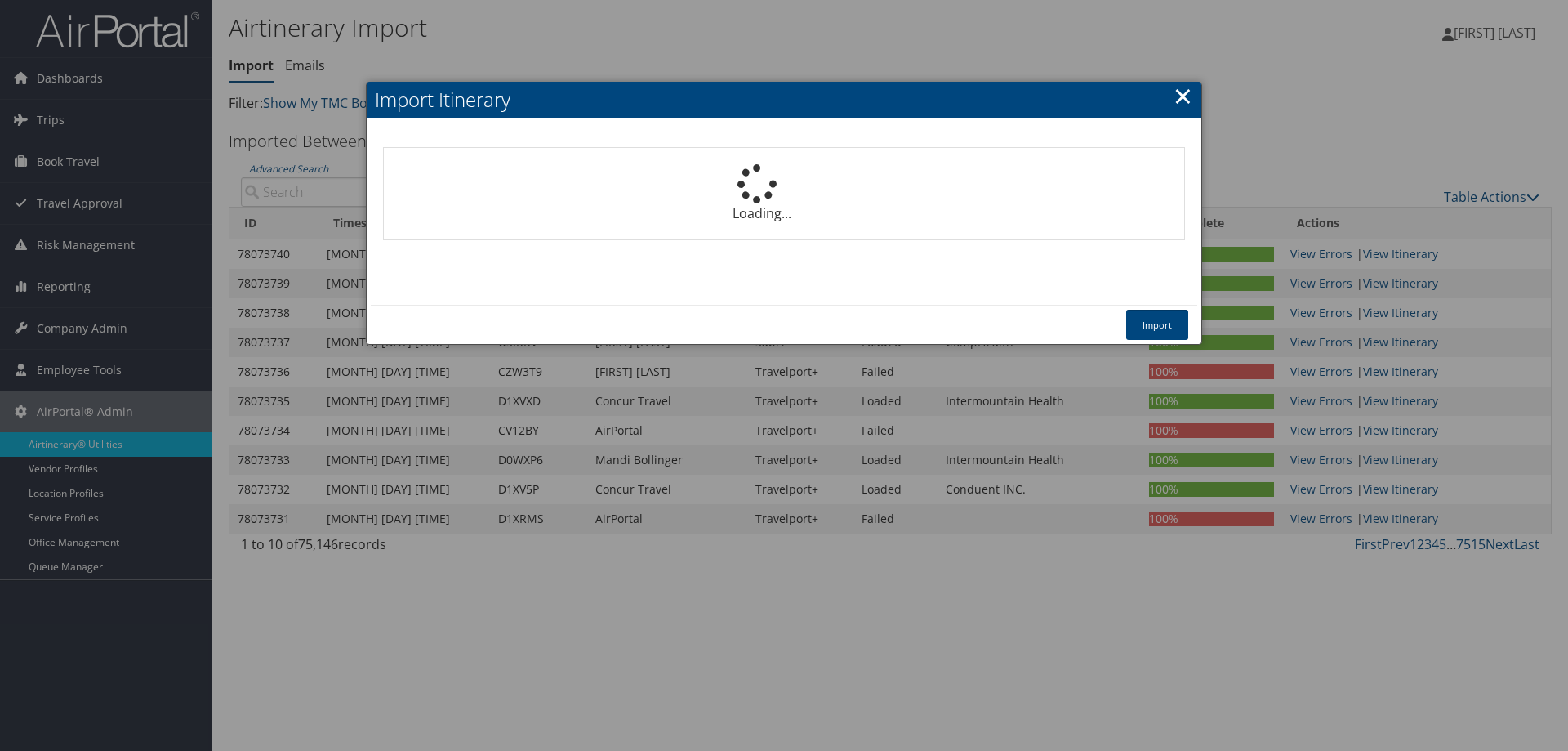 select on "1P" 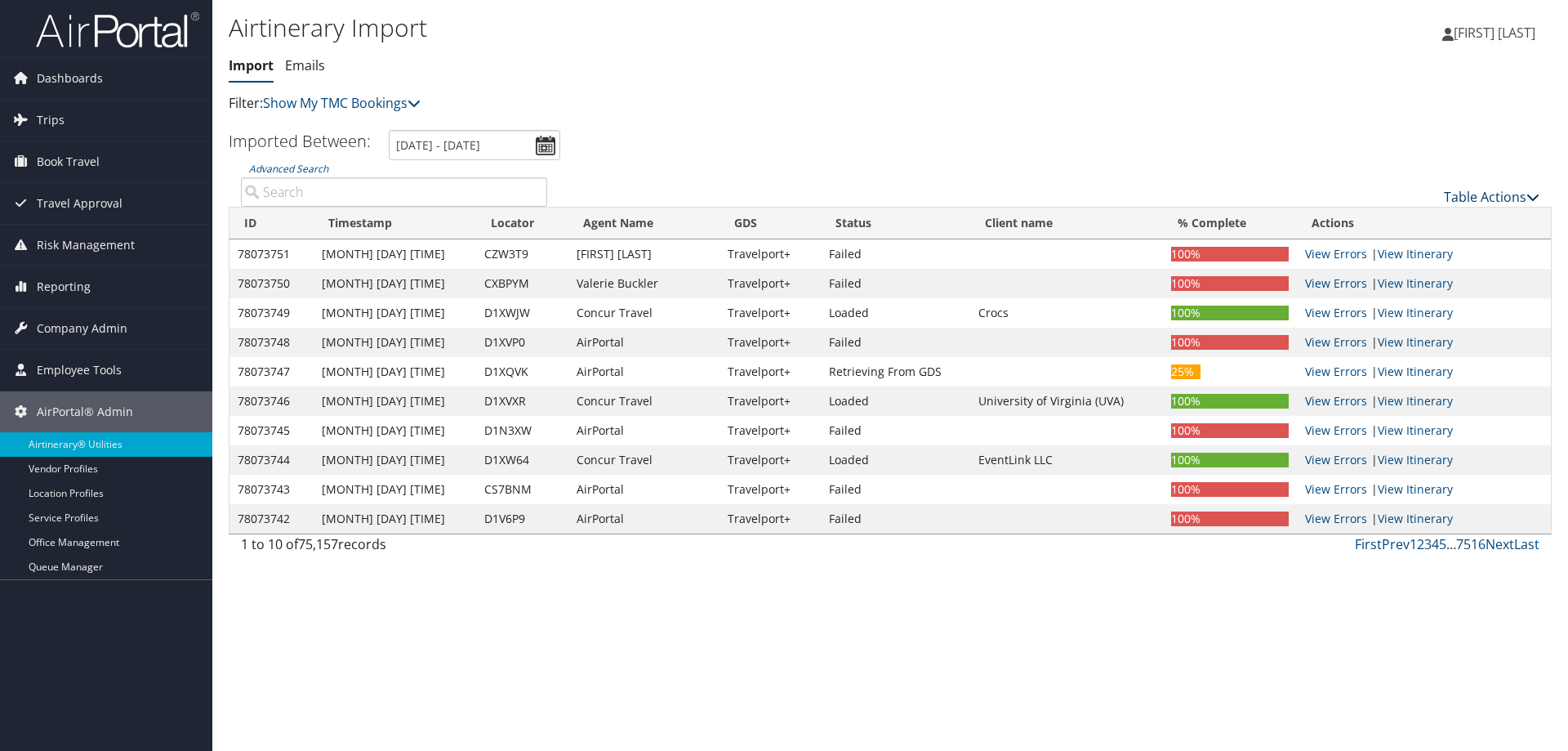 click at bounding box center (1533, 197) 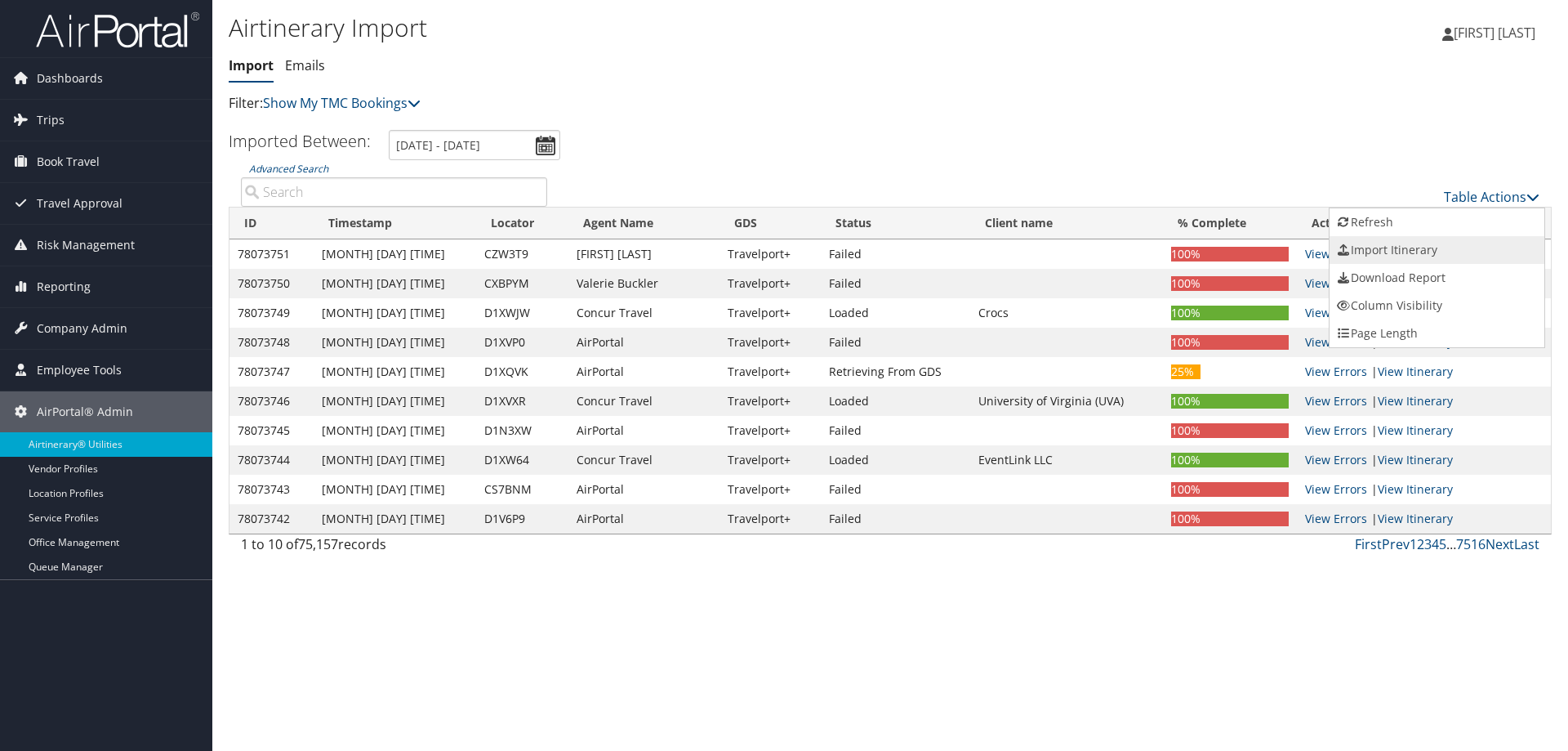 click on "Import Itinerary" at bounding box center [1437, 250] 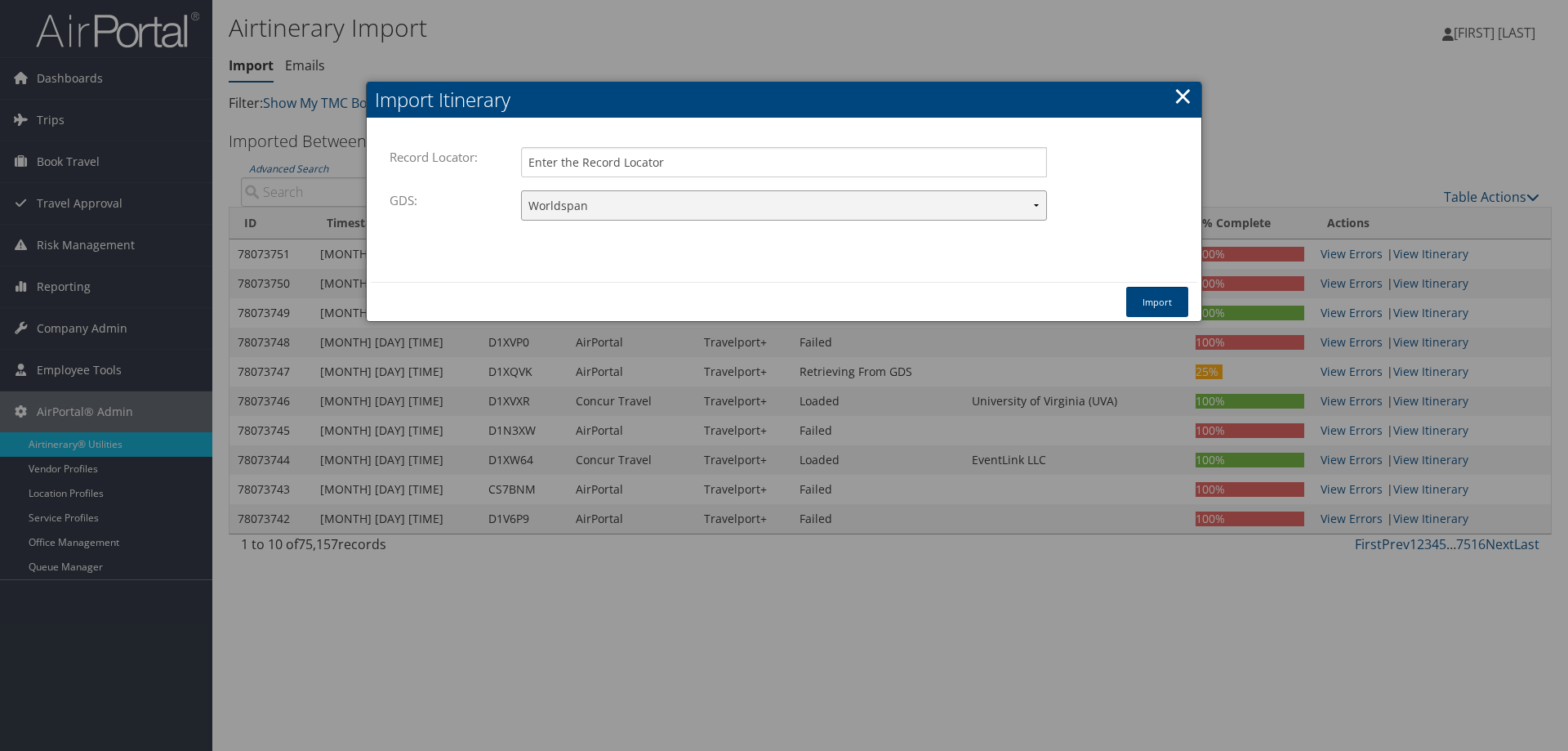 drag, startPoint x: 602, startPoint y: 199, endPoint x: 599, endPoint y: 209, distance: 10.440307 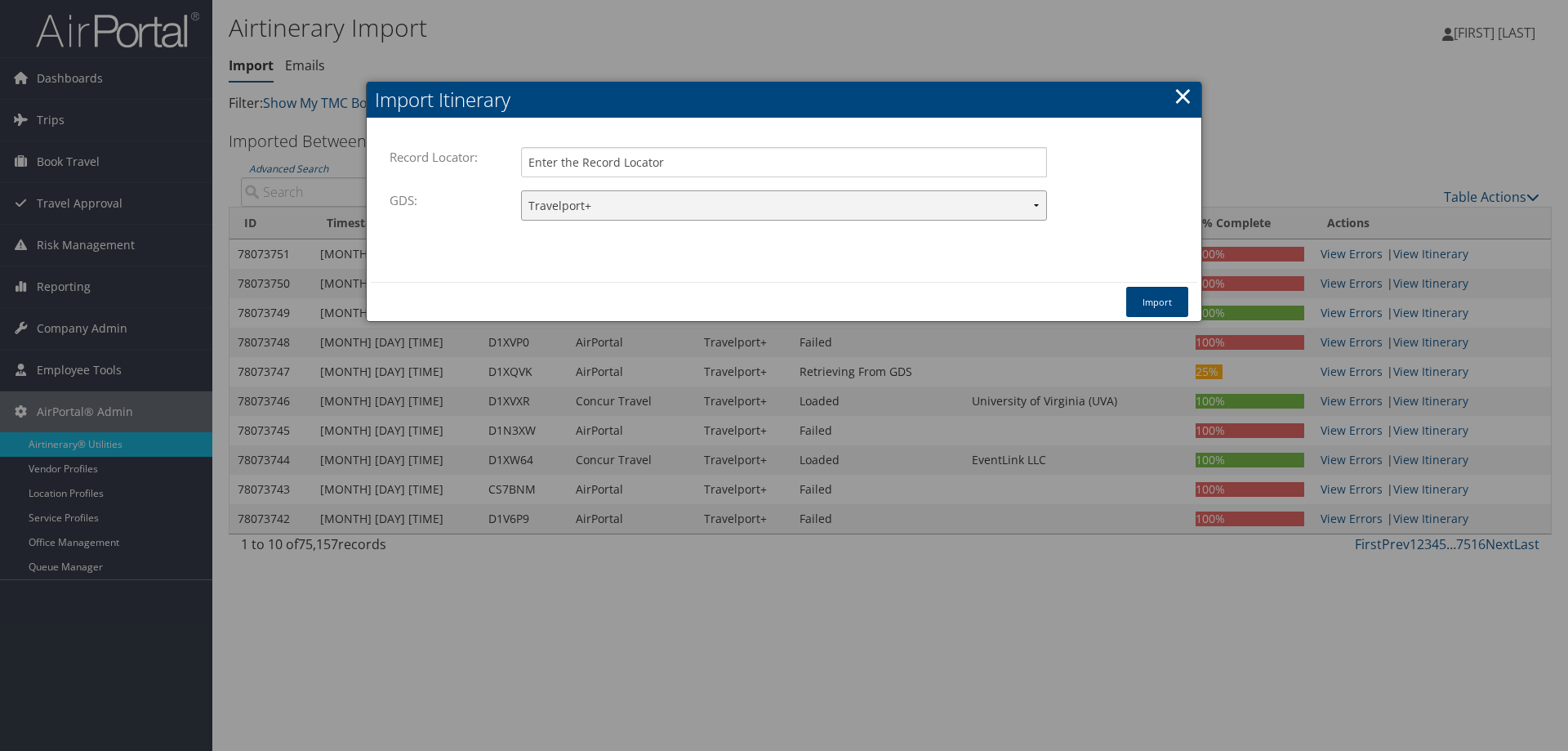 click on "Travelport+
Worldspan
Apollo
Sabre
Amadeus" at bounding box center (784, 205) 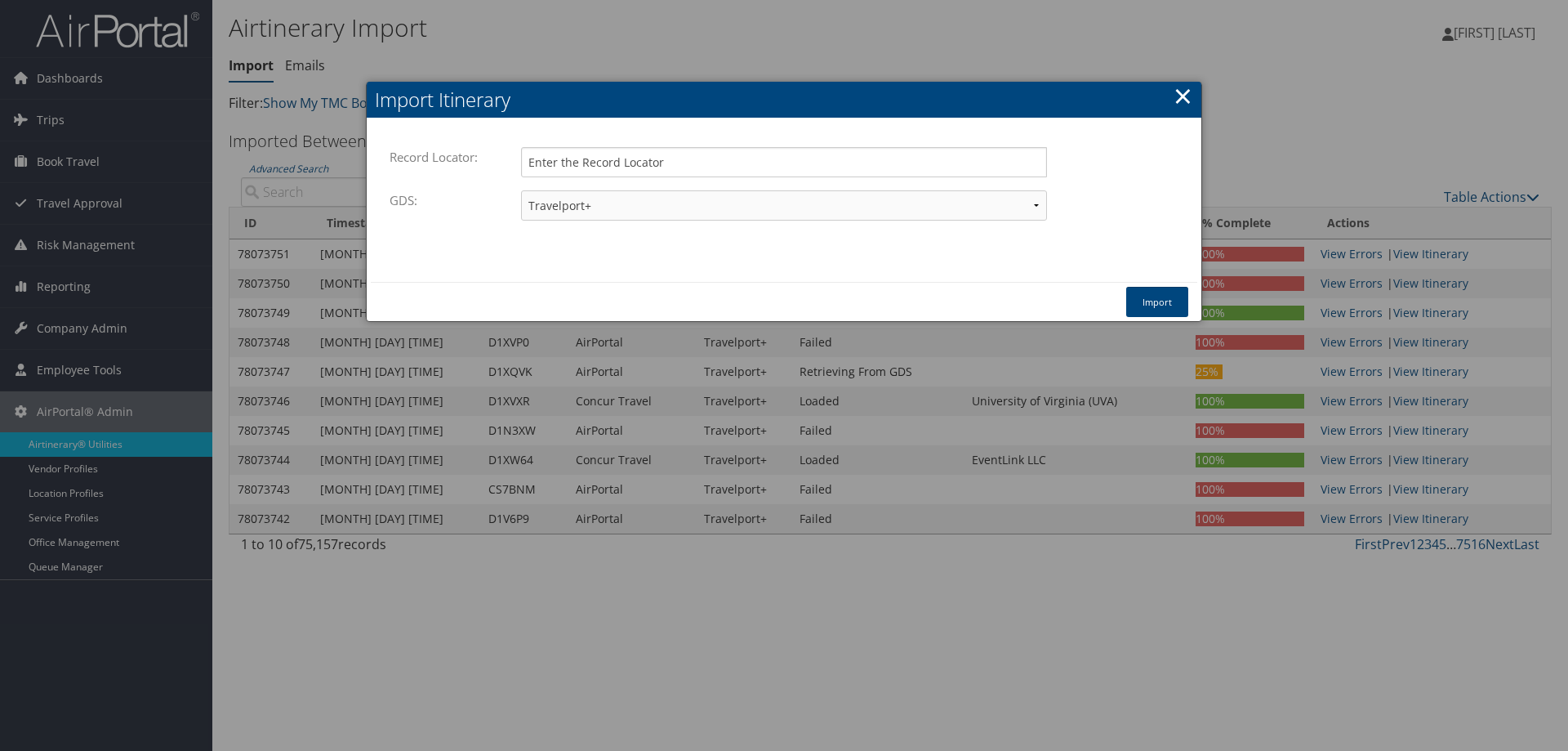 click on "Record Locator:
Please enter a valid record locator.
GDS:
Travelport+
Worldspan
Apollo
Sabre
Amadeus" at bounding box center (784, 190) 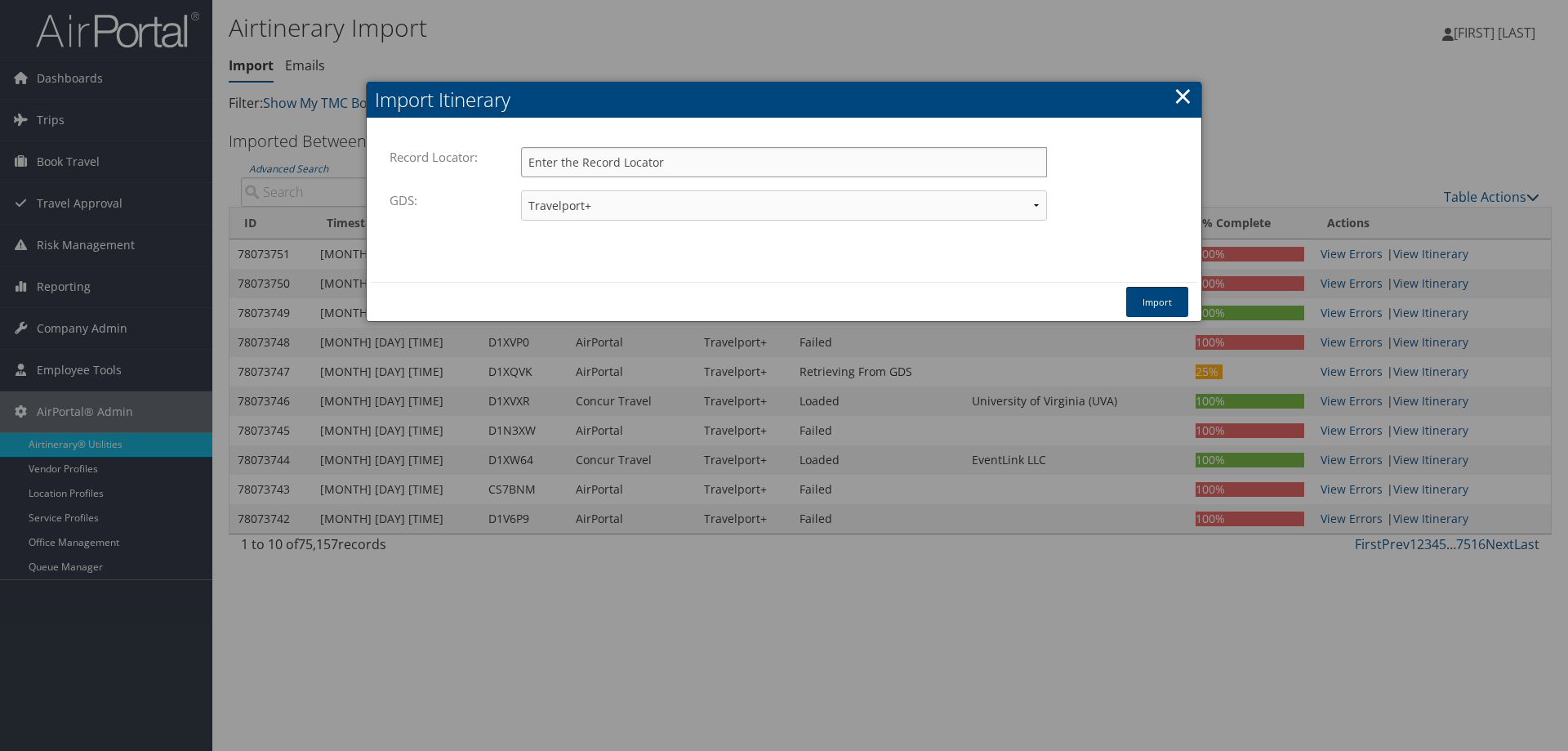 click on "Record Locator:" at bounding box center (784, 162) 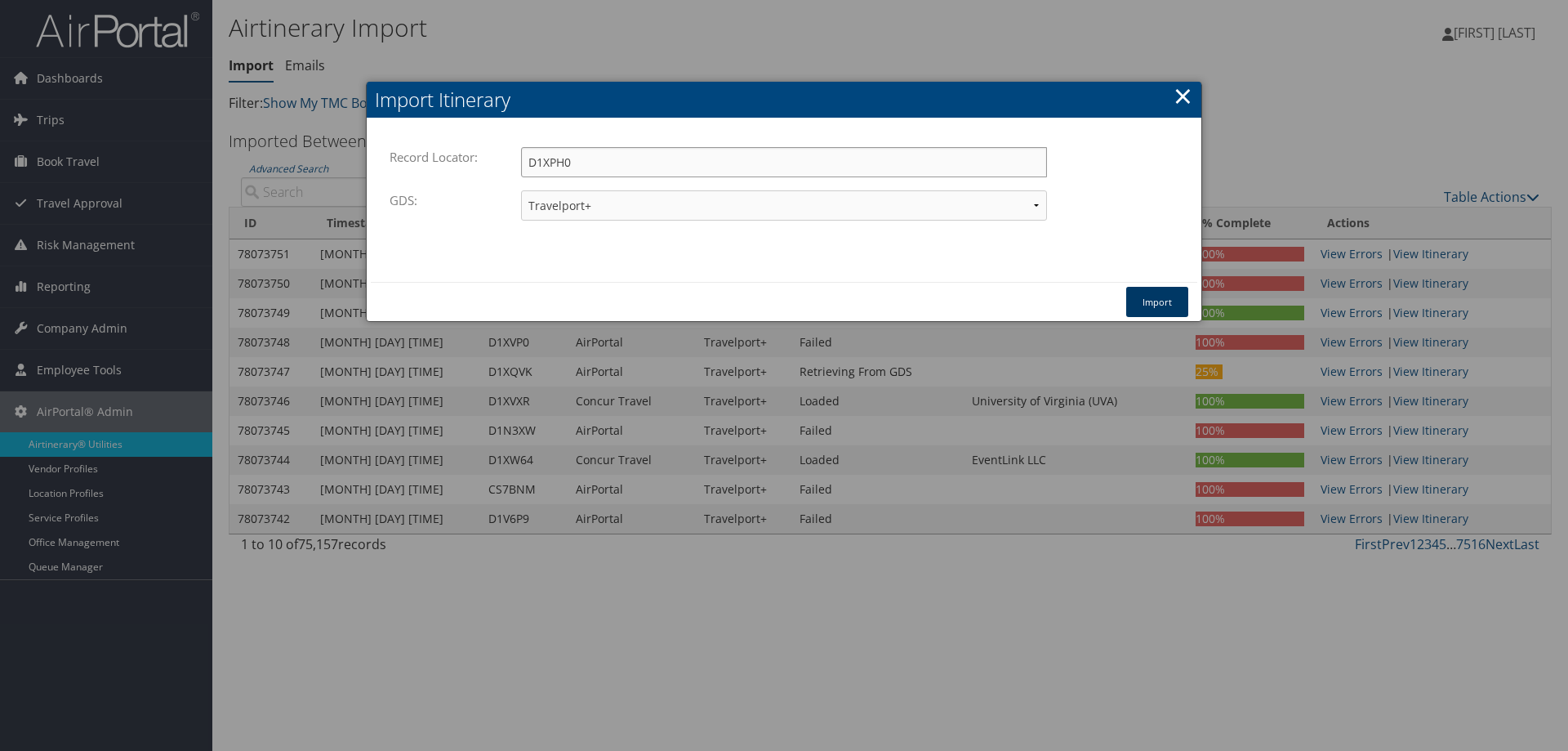 type on "D1XPH0" 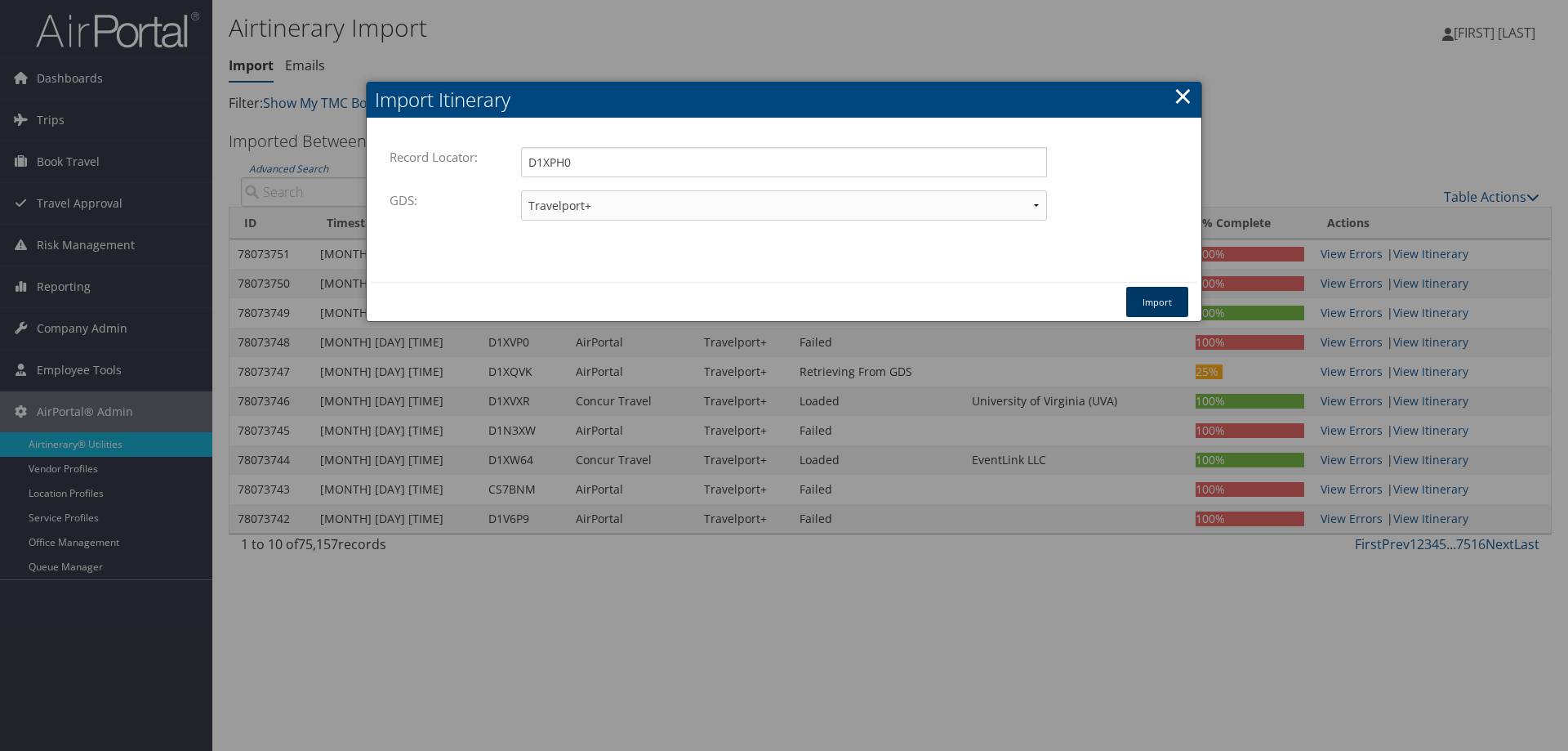 click on "Import" at bounding box center [1157, 302] 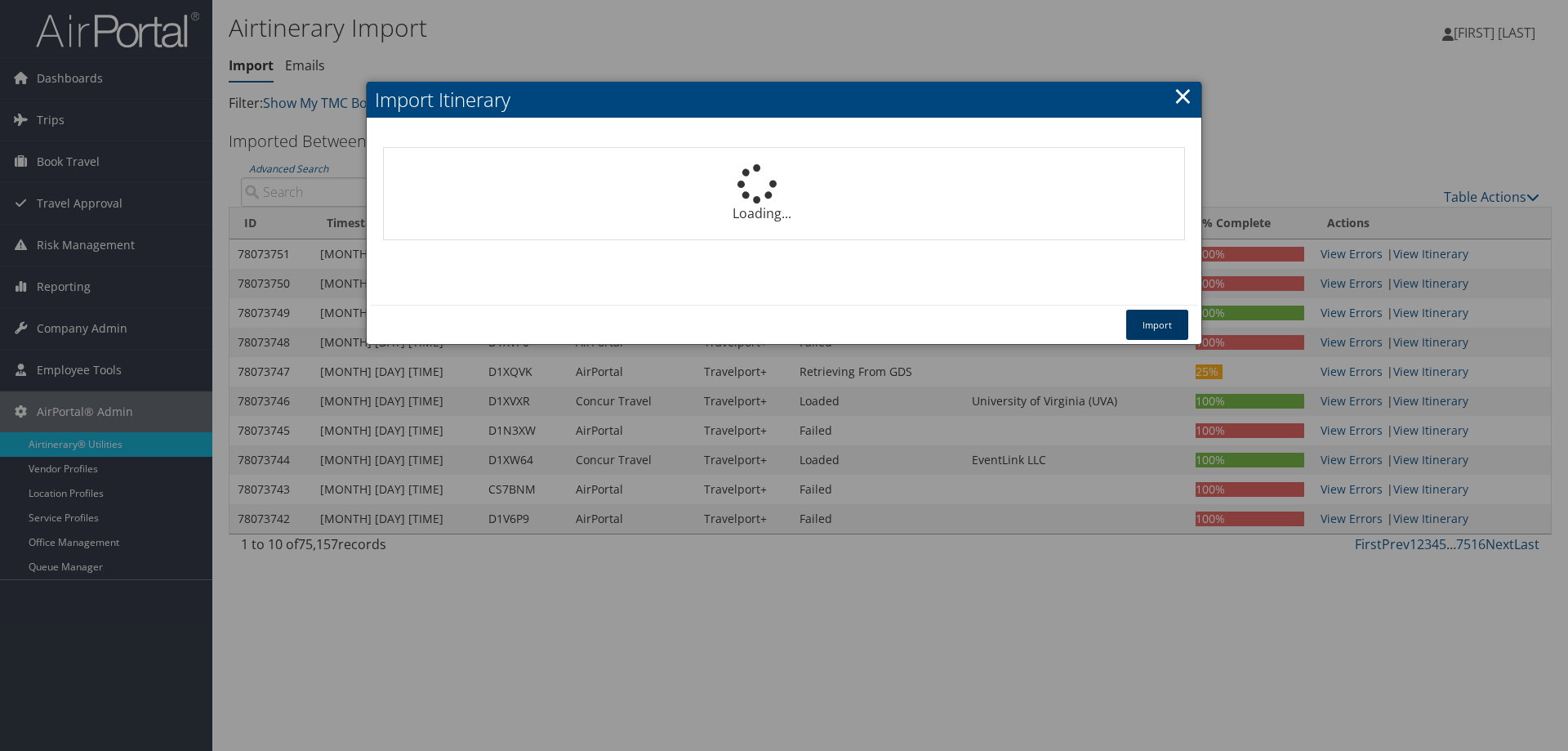 type 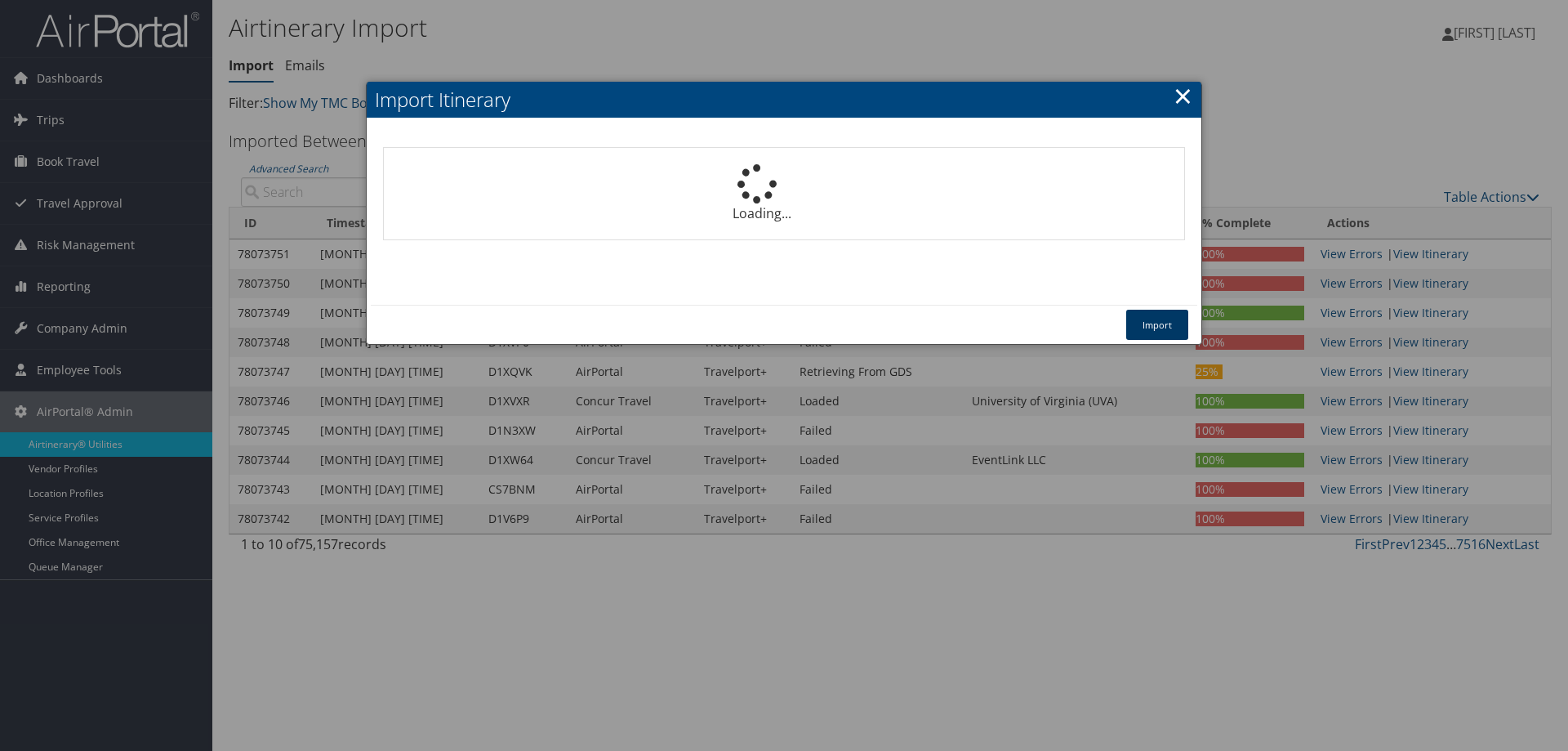 select on "1P" 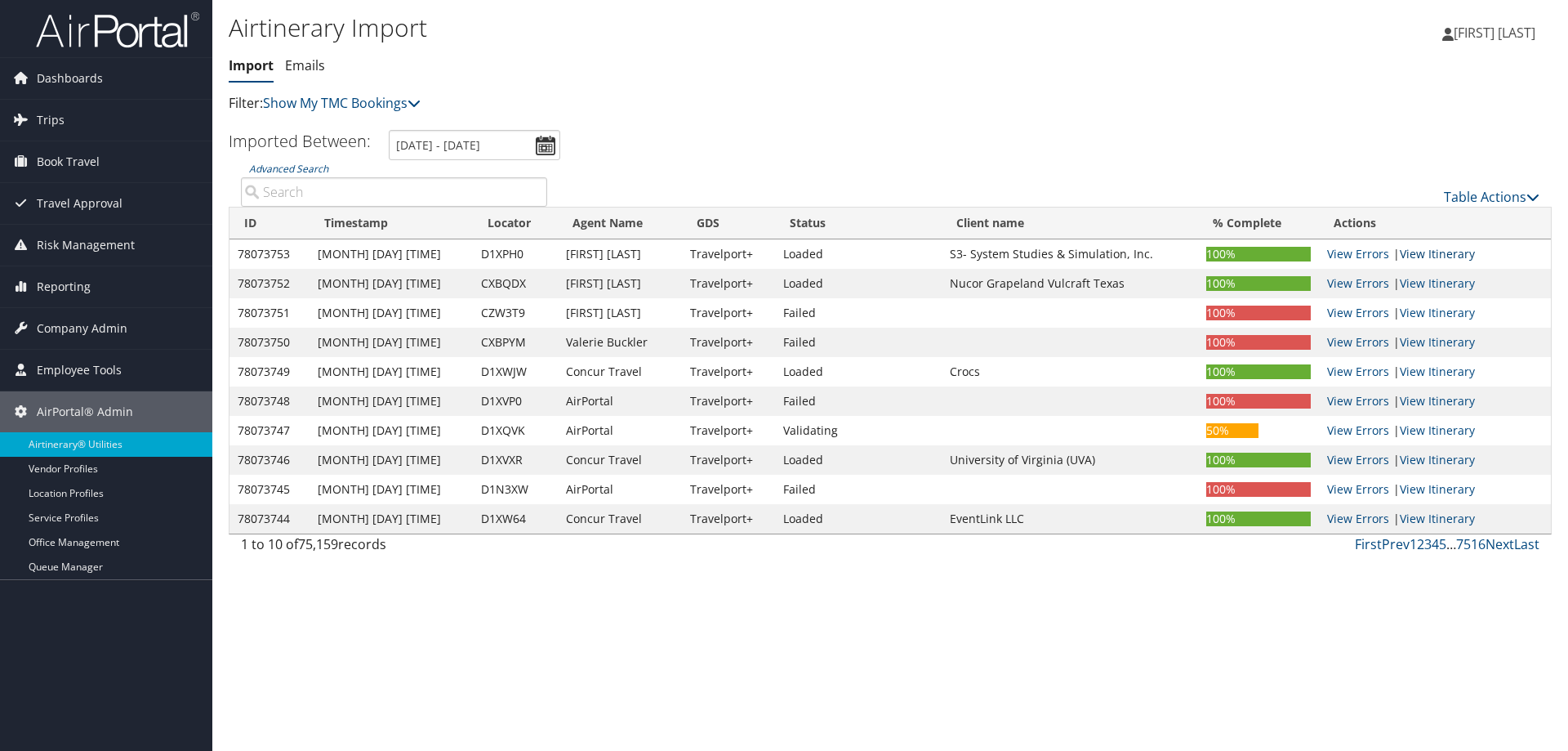 click on "View Itinerary" at bounding box center (1437, 253) 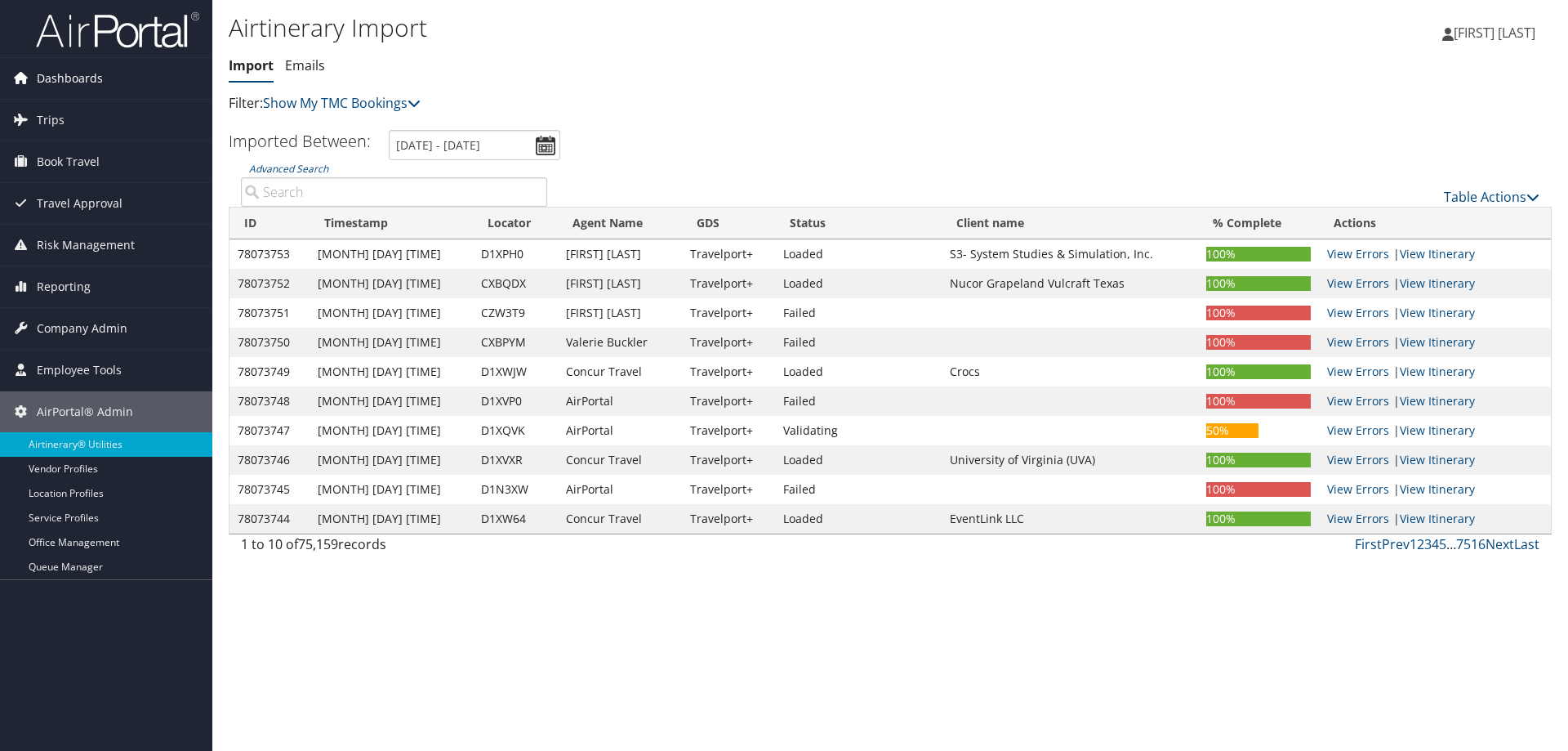 click on "Dashboards" at bounding box center [69, 78] 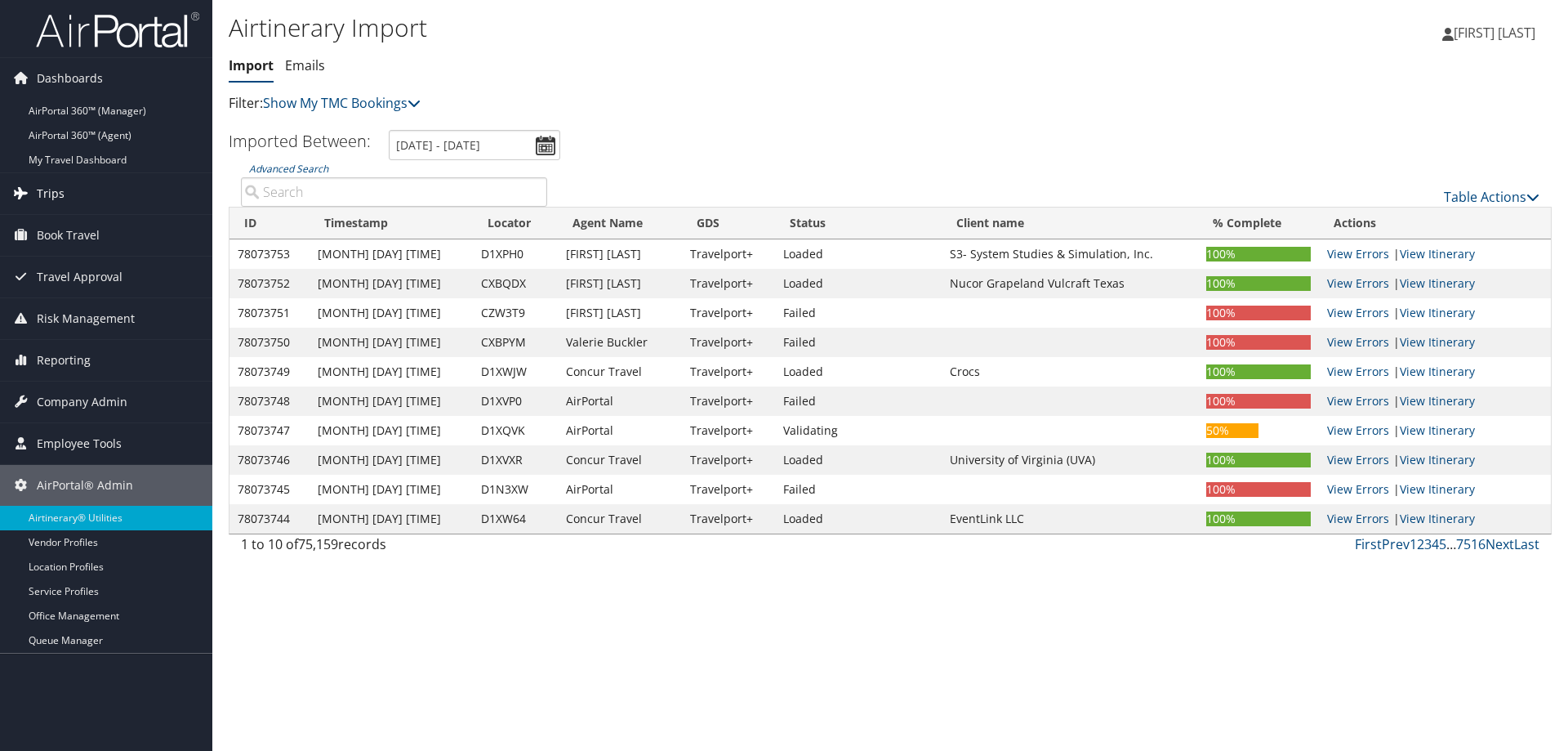 click on "Trips" at bounding box center [51, 194] 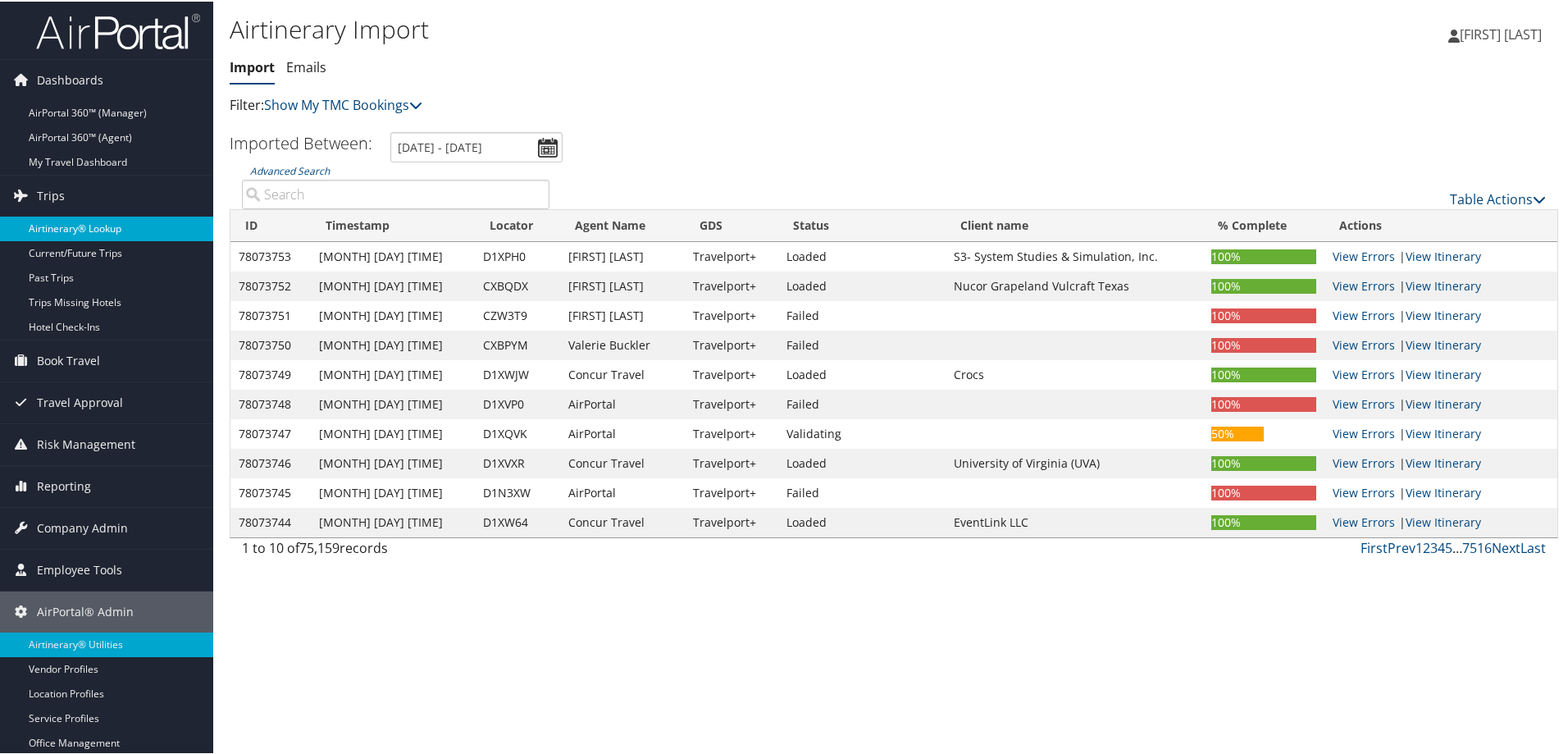 click on "Airtinerary® Lookup" at bounding box center (107, 227) 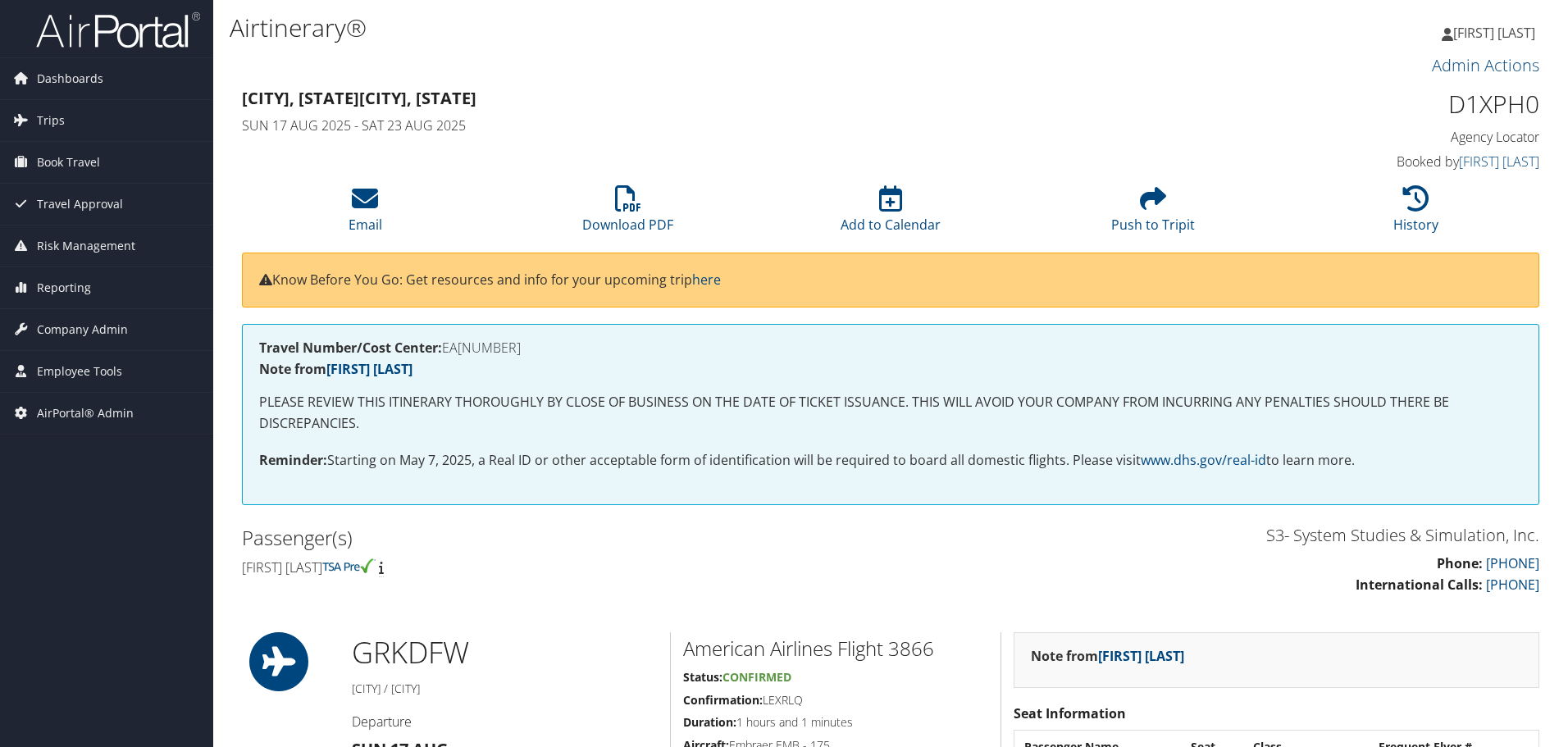 scroll, scrollTop: 0, scrollLeft: 0, axis: both 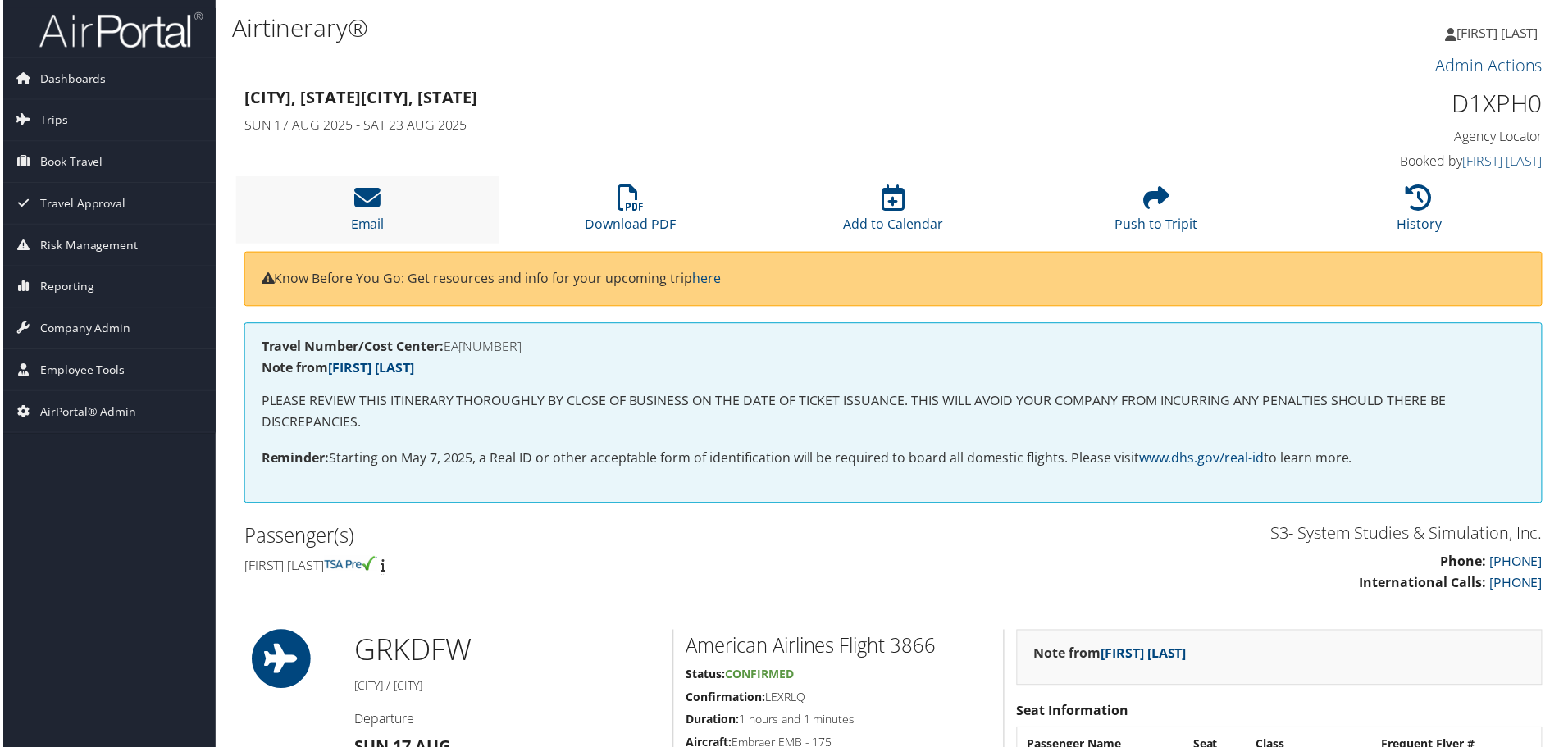 click on "Email" at bounding box center (366, 210) 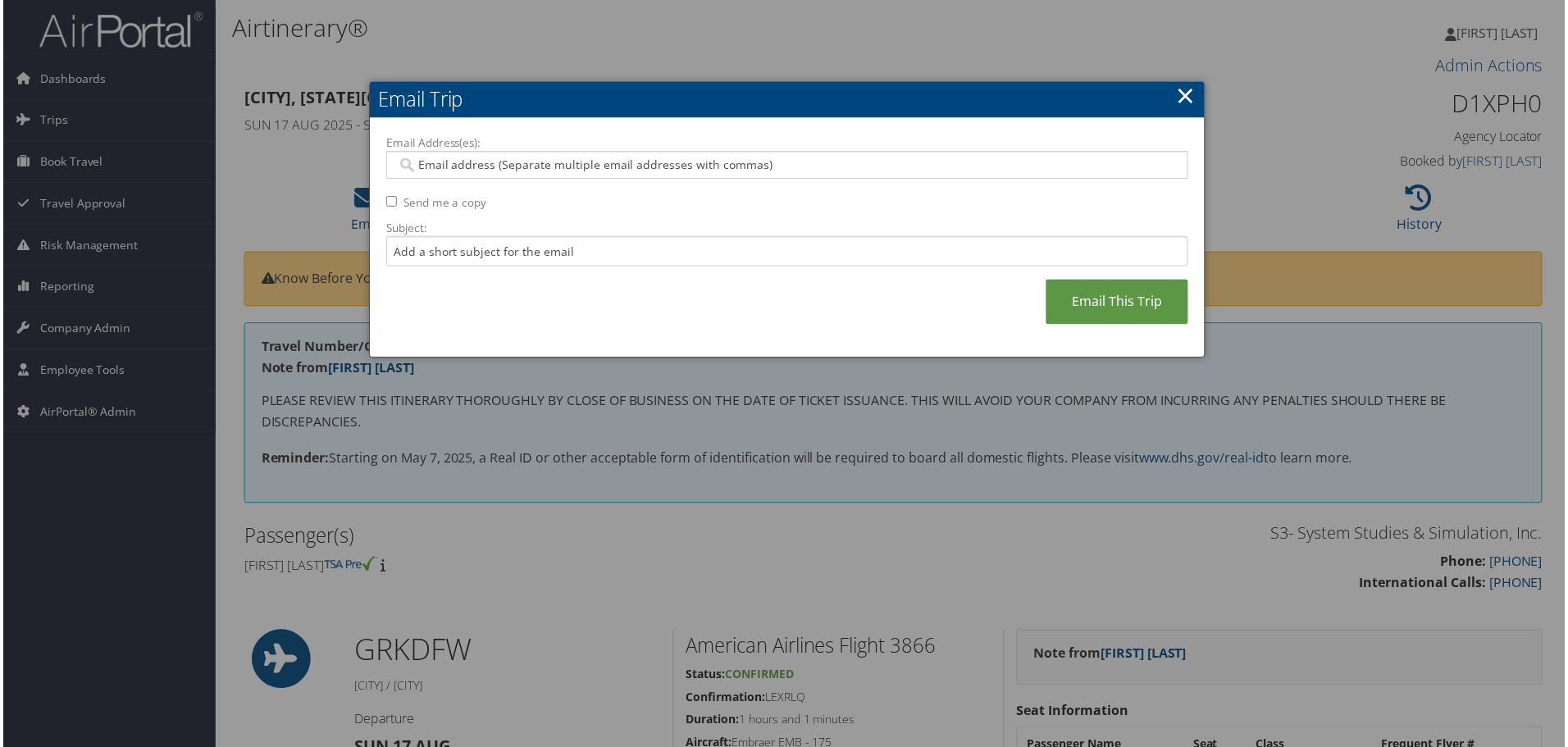 click at bounding box center [787, 166] 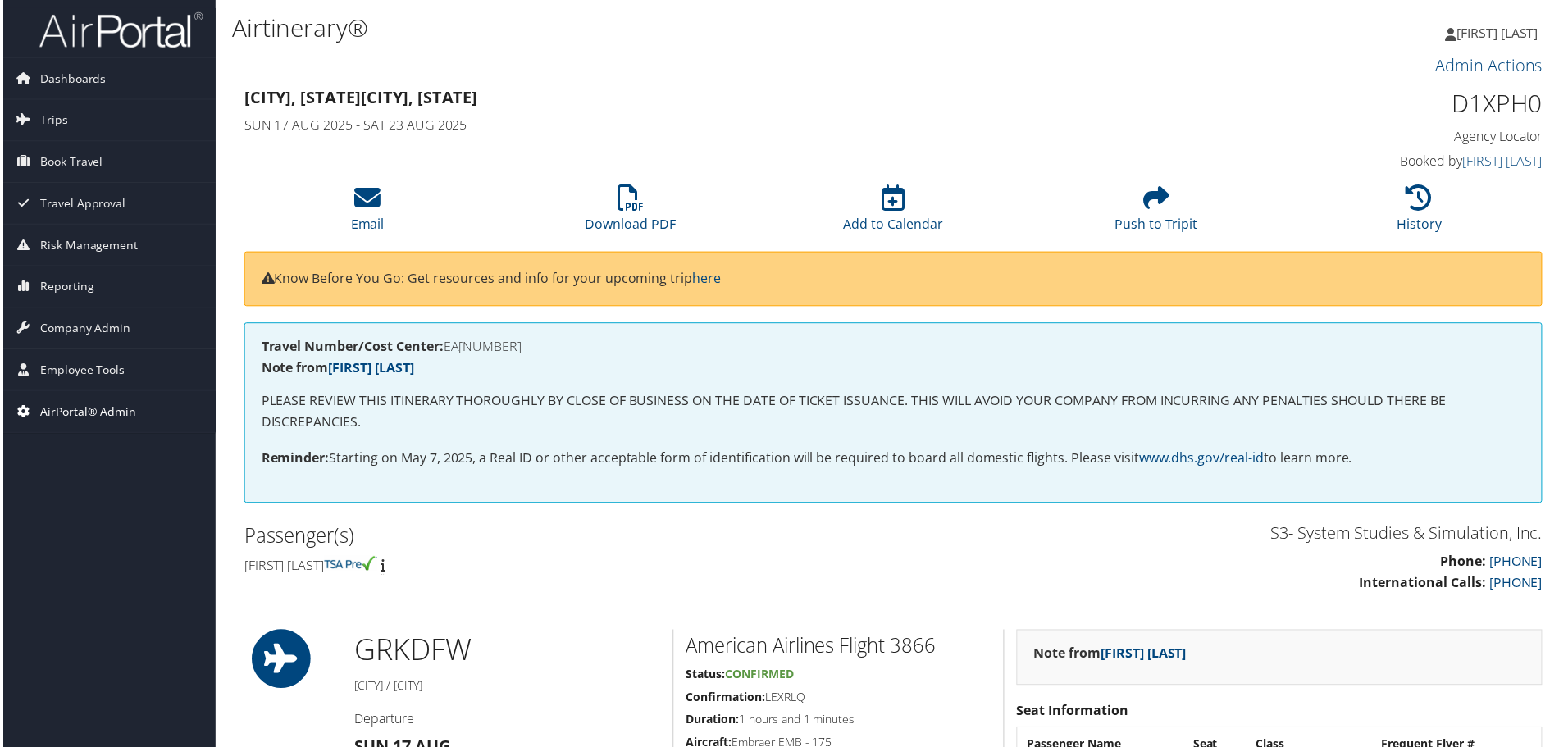 click on "AirPortal® Admin" at bounding box center [85, 413] 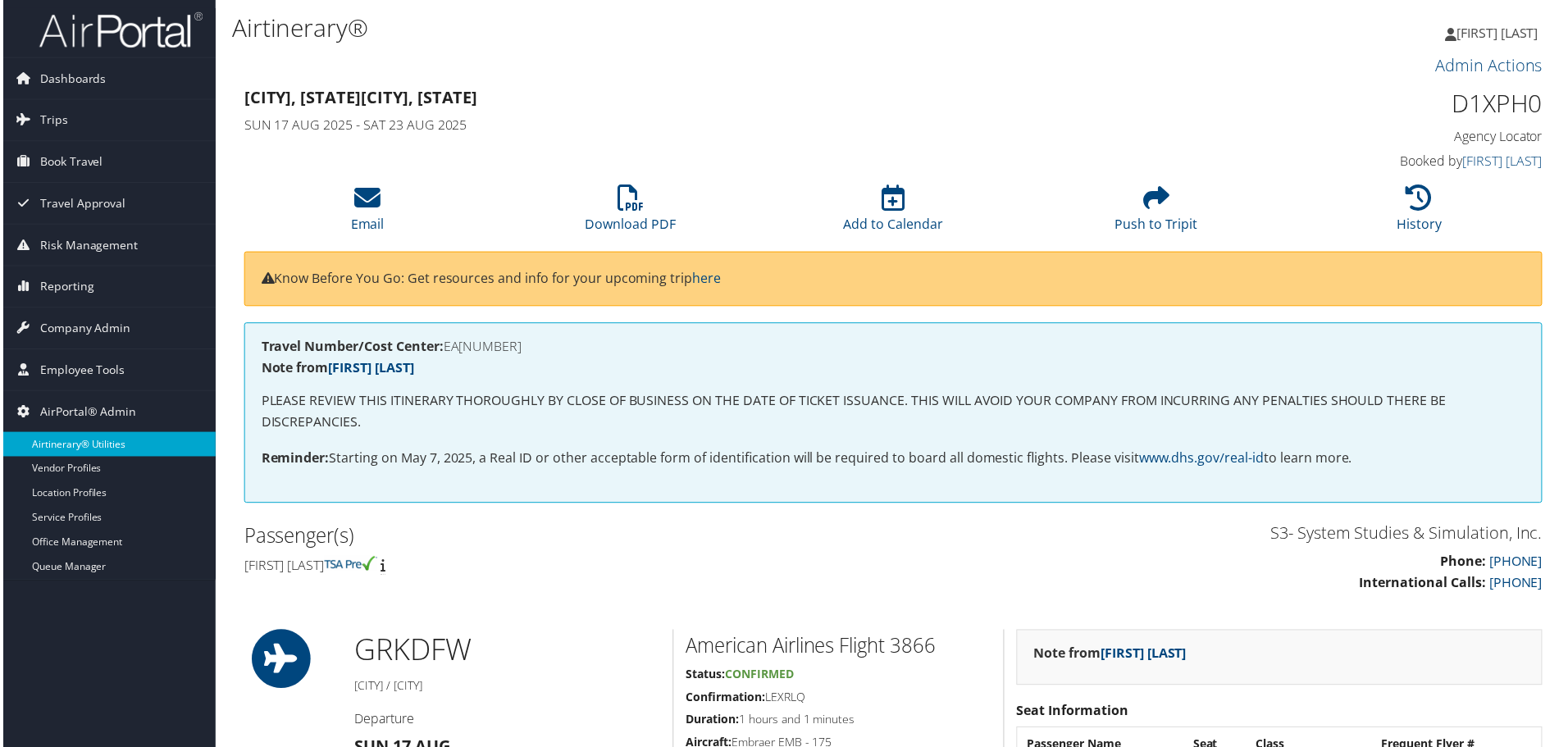 click on "Airtinerary® Utilities" at bounding box center [107, 446] 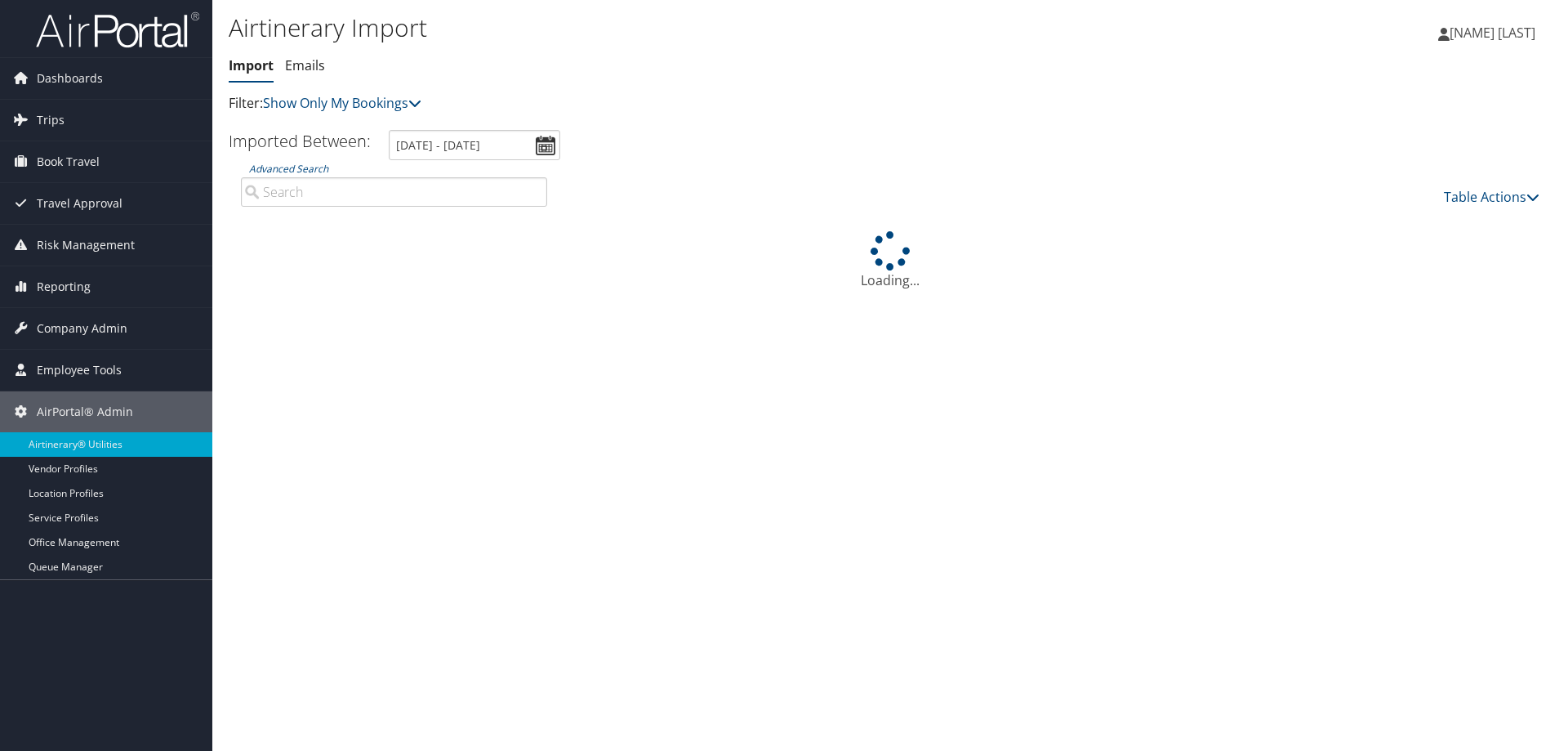 scroll, scrollTop: 0, scrollLeft: 0, axis: both 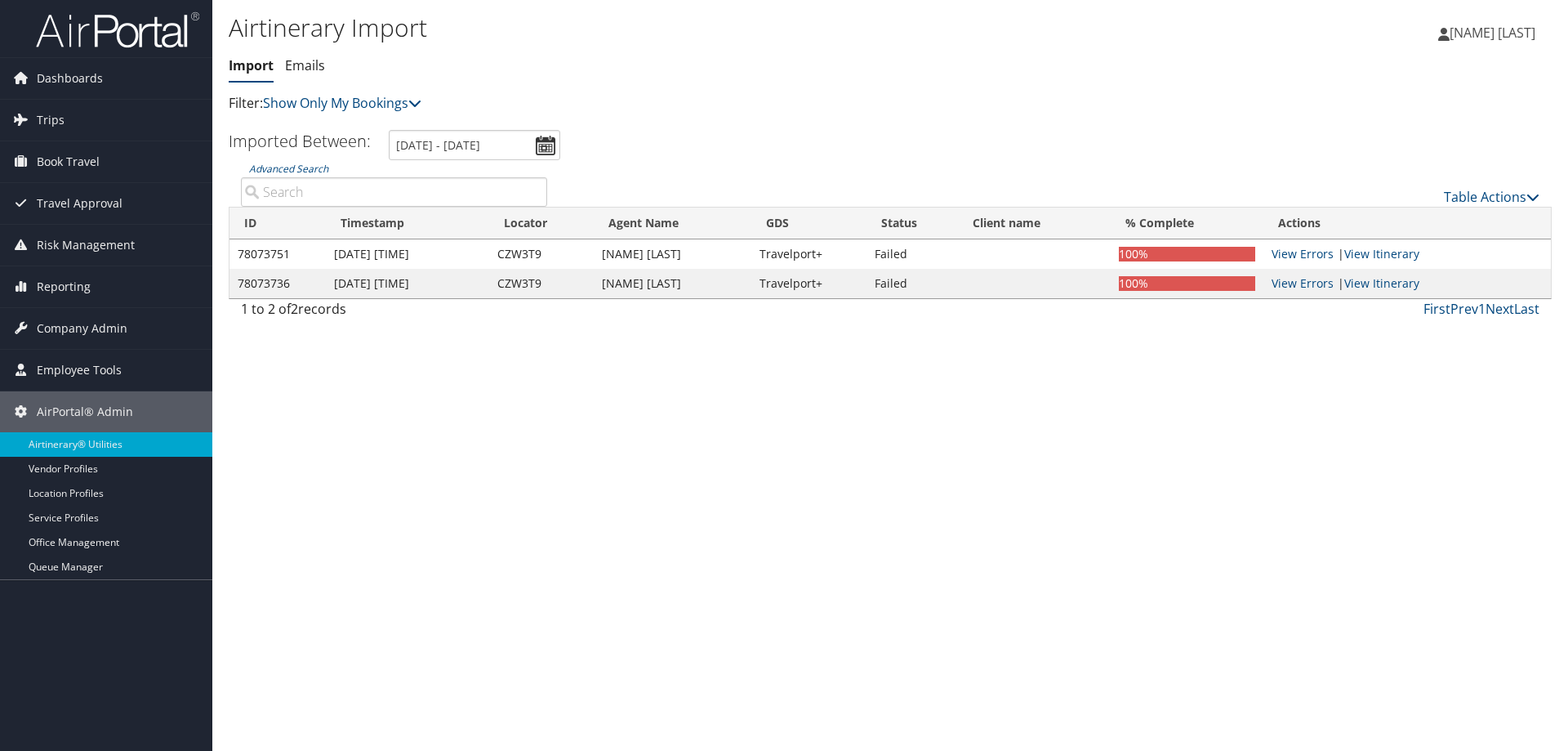 click on "Advanced Search" at bounding box center (394, 192) 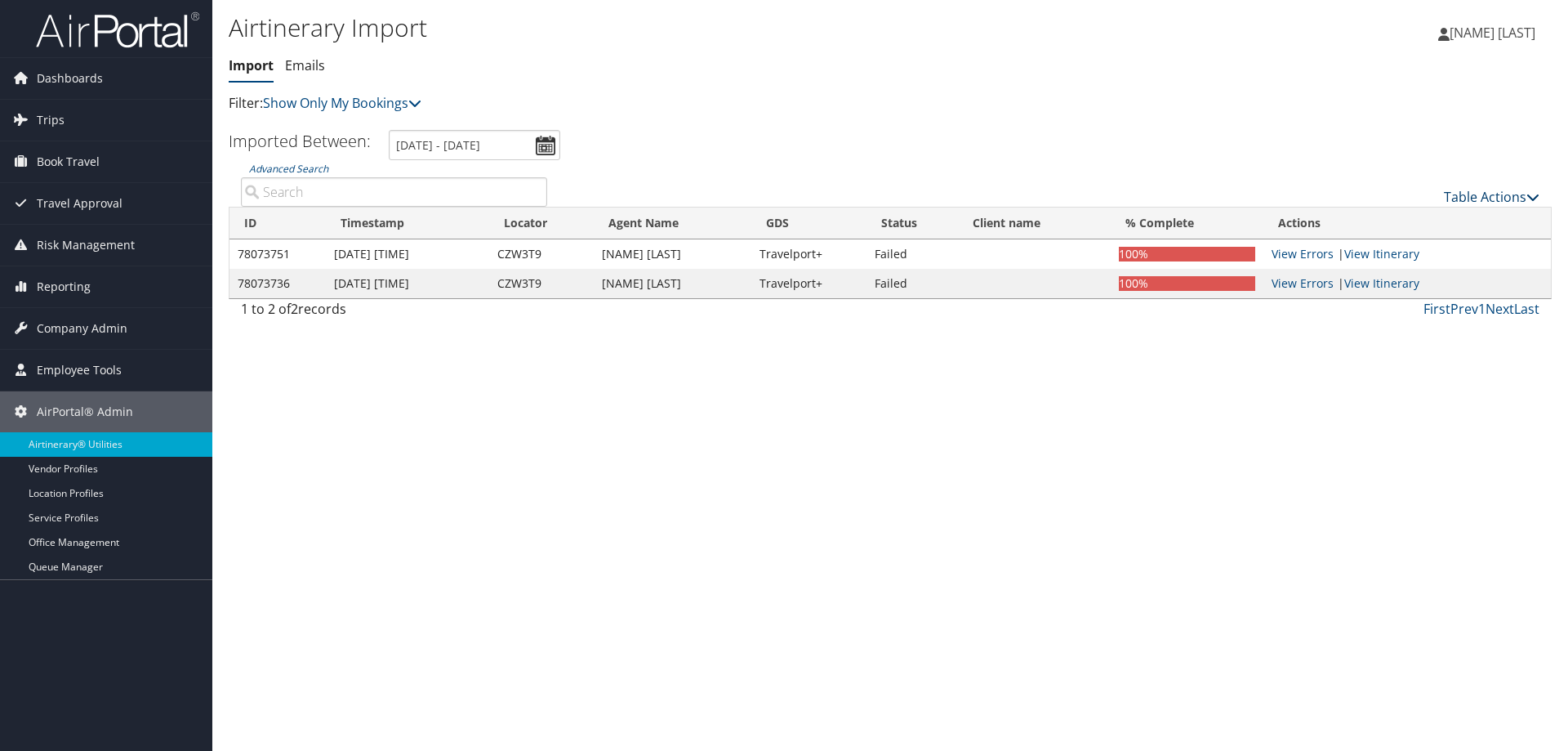 click on "Table Actions" at bounding box center (1491, 197) 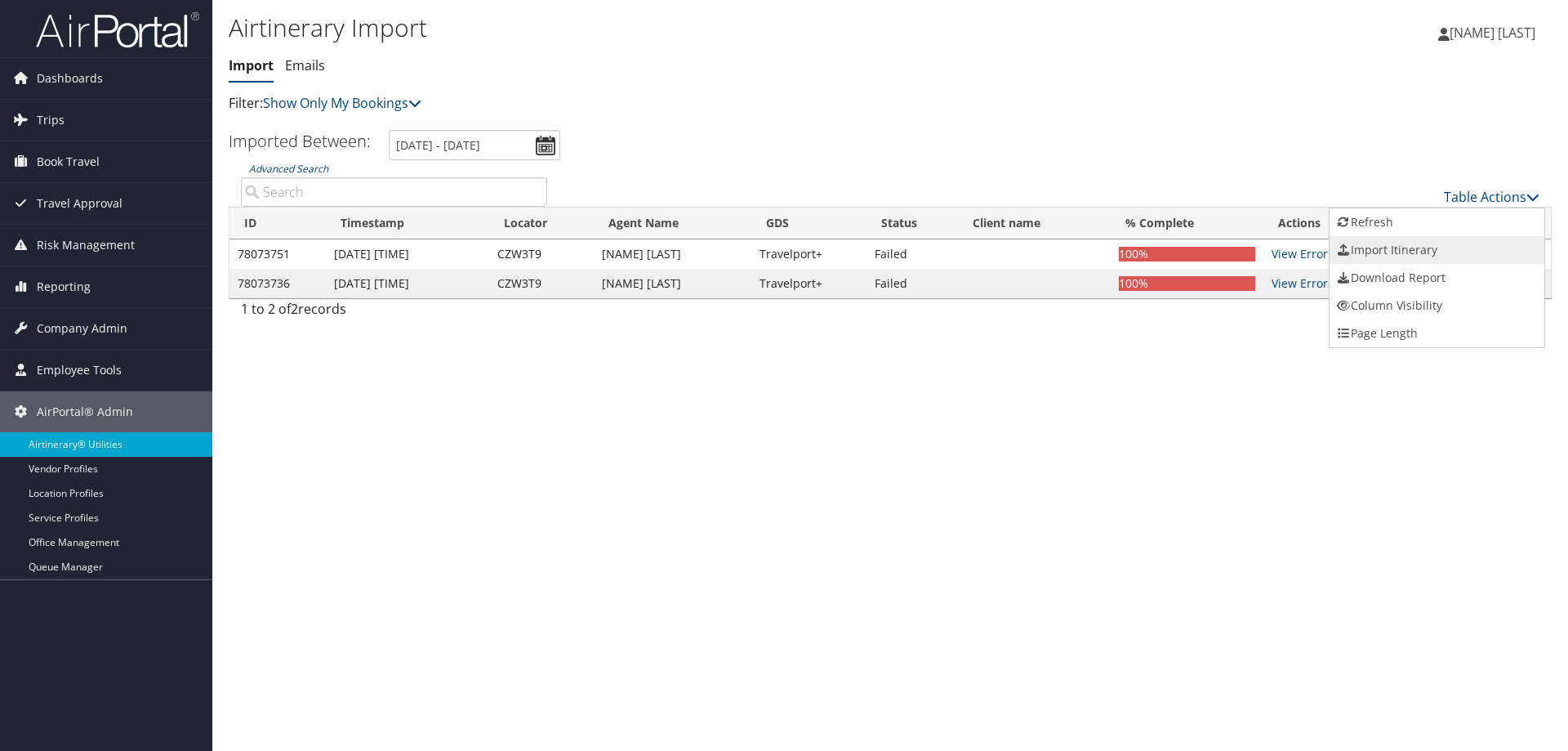 click on "Import Itinerary" at bounding box center (1437, 250) 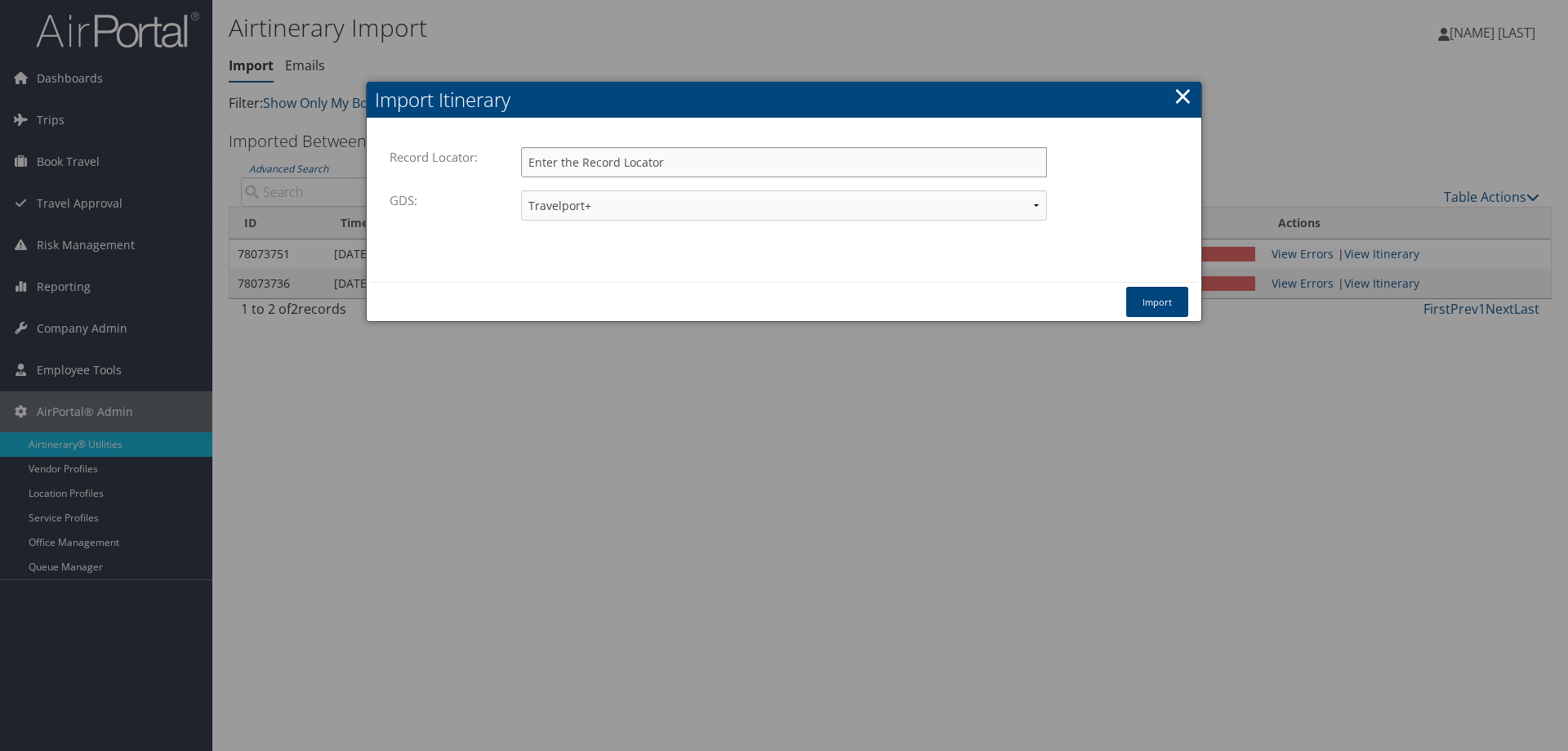 click on "Record Locator:" at bounding box center [784, 162] 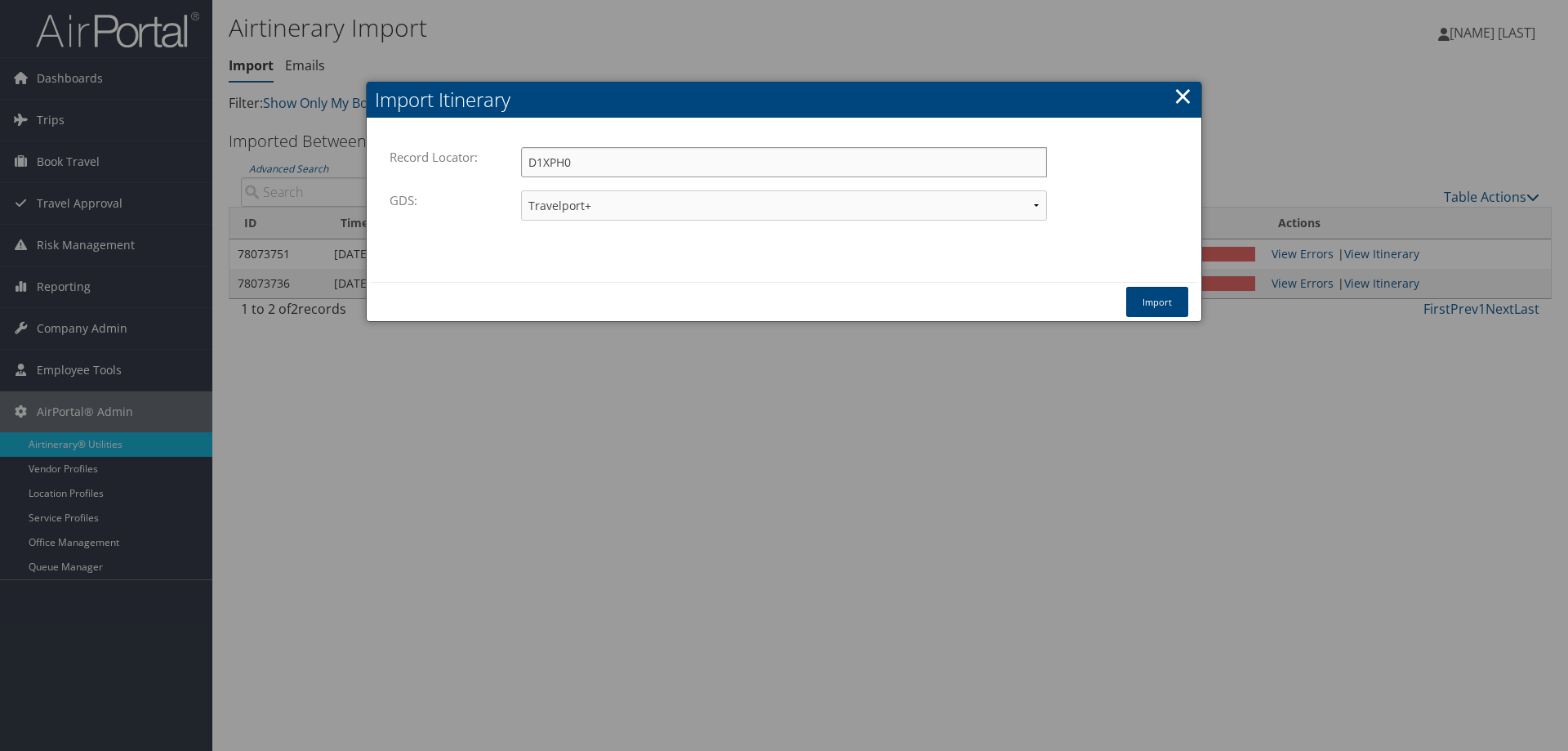 drag, startPoint x: 697, startPoint y: 146, endPoint x: 644, endPoint y: 166, distance: 56.648 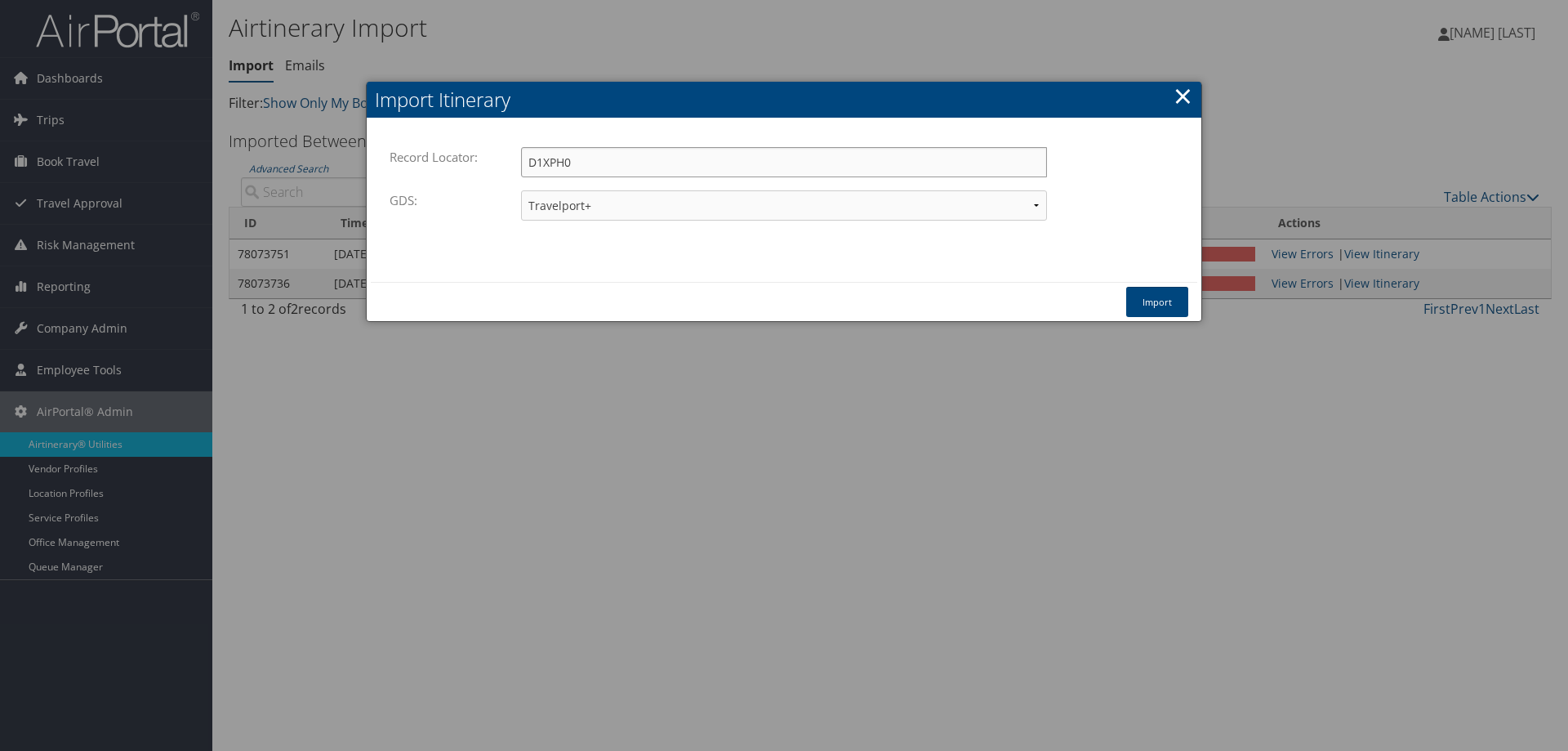 click on "Record Locator:
D1XPH0
Please enter a valid record locator.
GDS:
Travelport+
Worldspan
Apollo
Sabre
Amadeus Loading..." at bounding box center (784, 190) 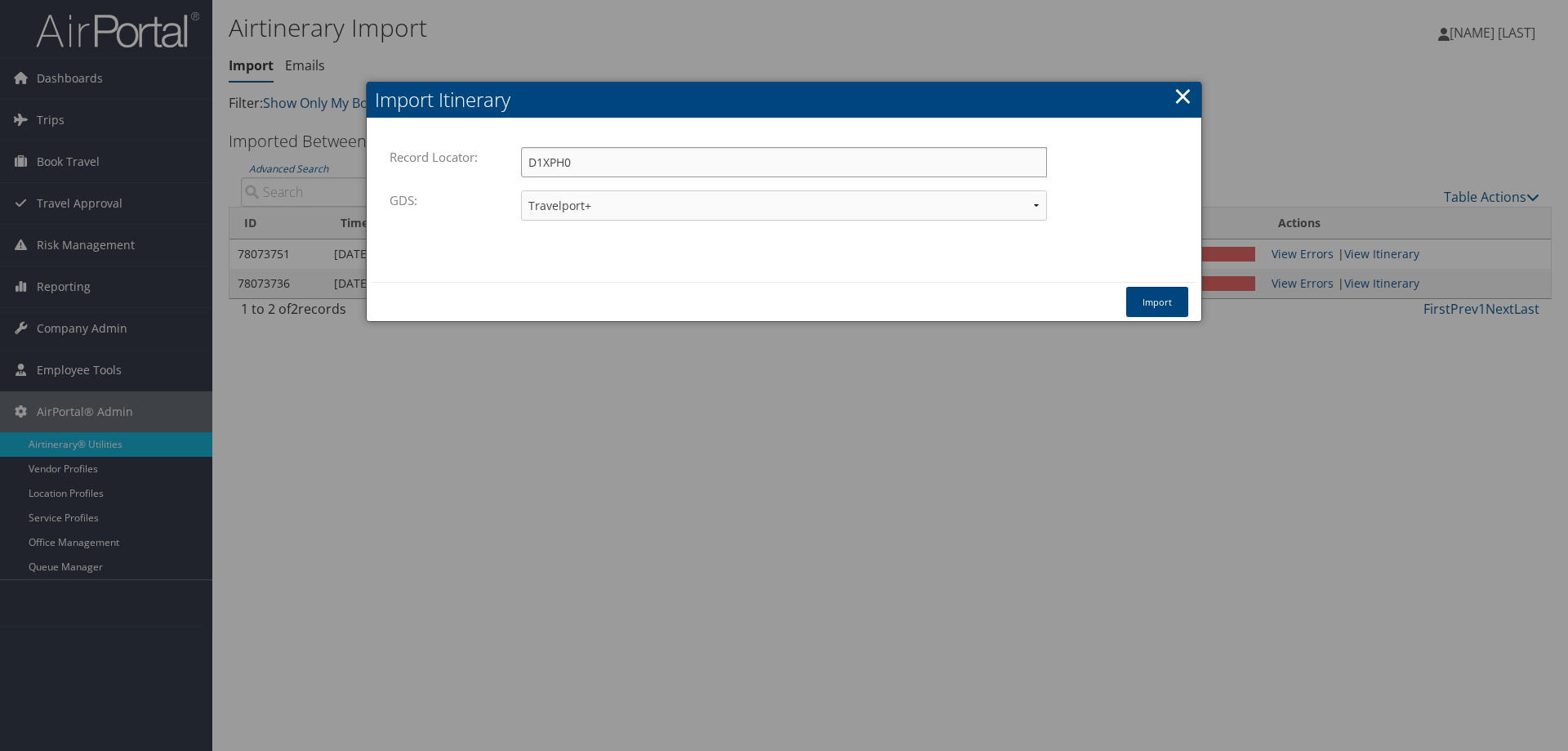 paste on "CZW3T9" 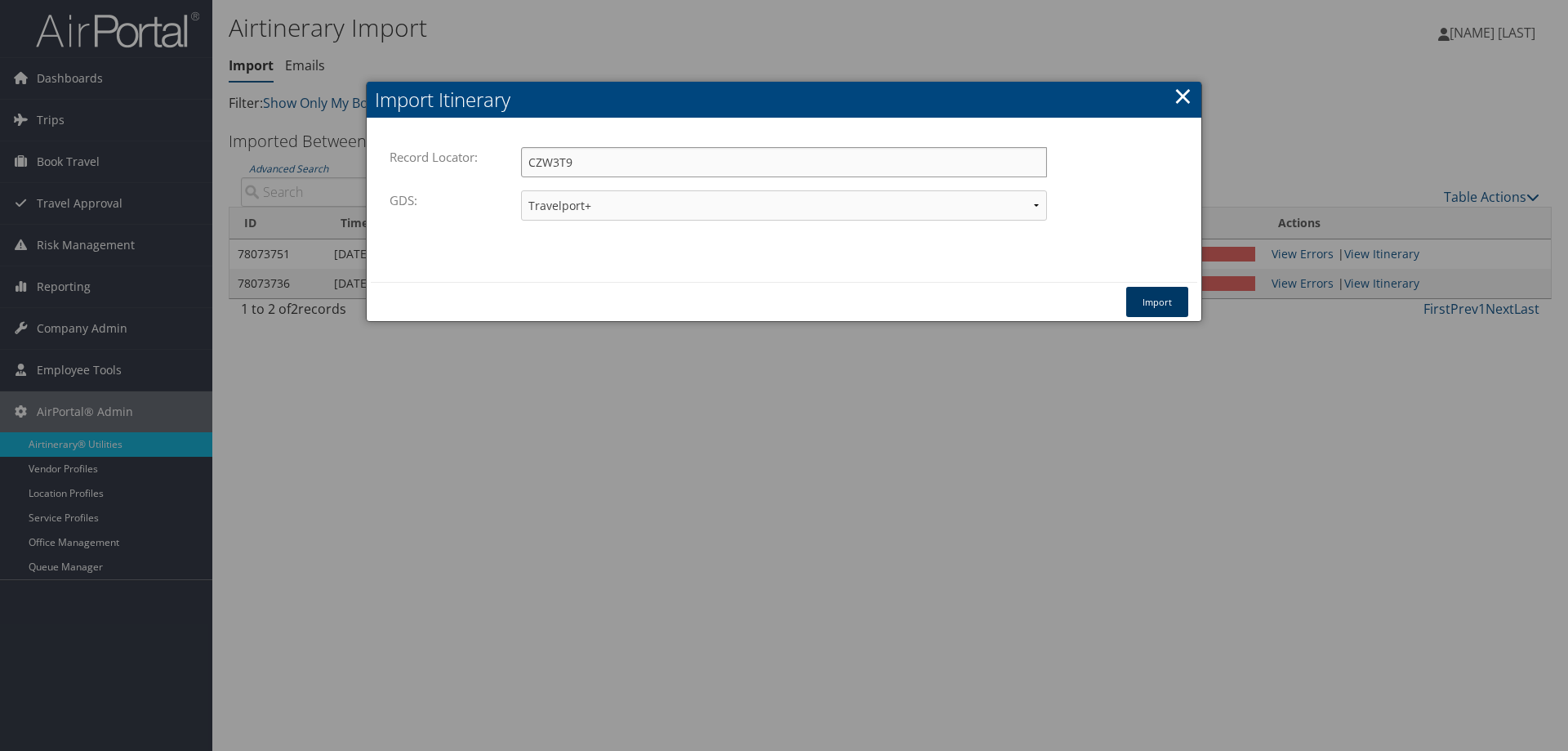 type on "CZW3T9" 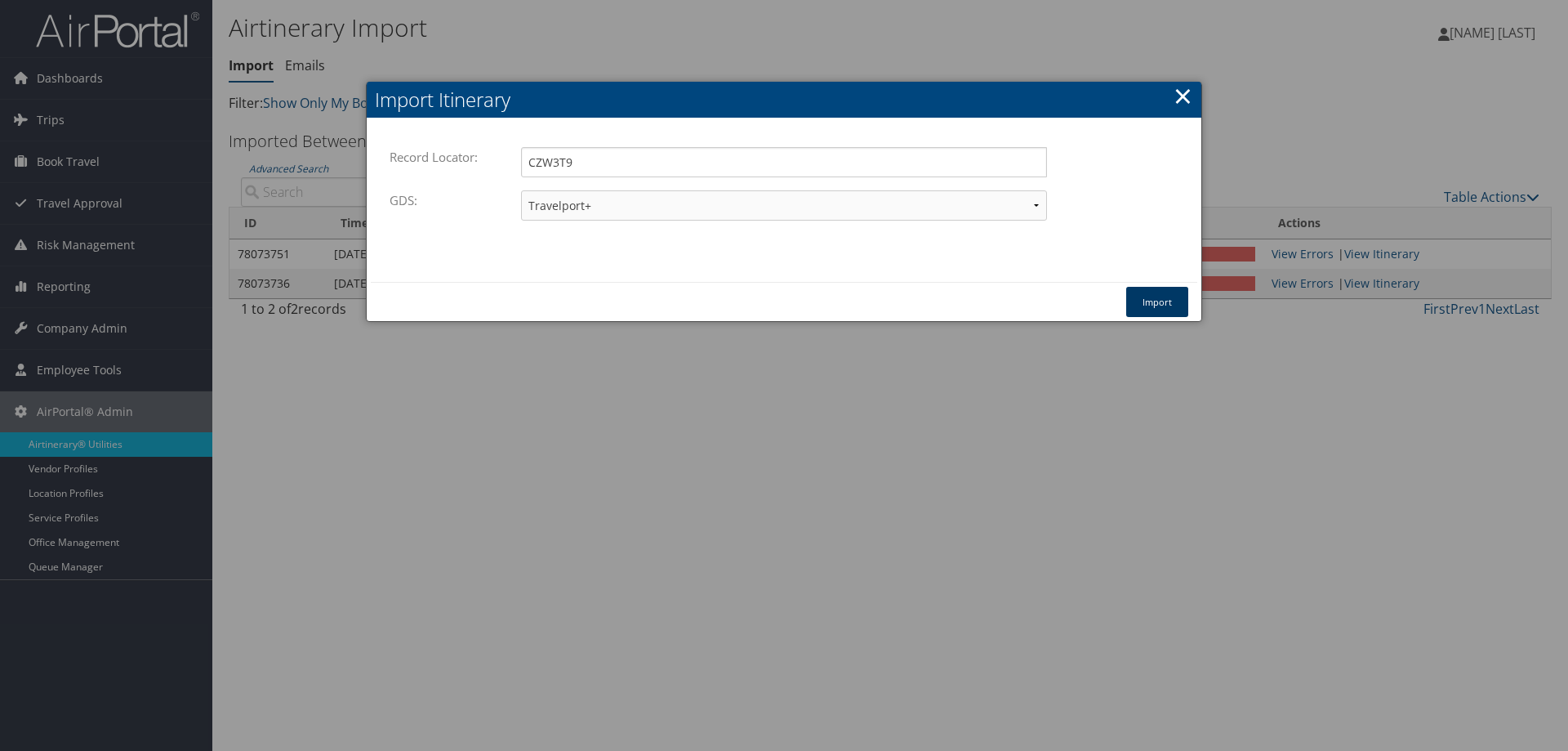 click on "Import" at bounding box center [1157, 302] 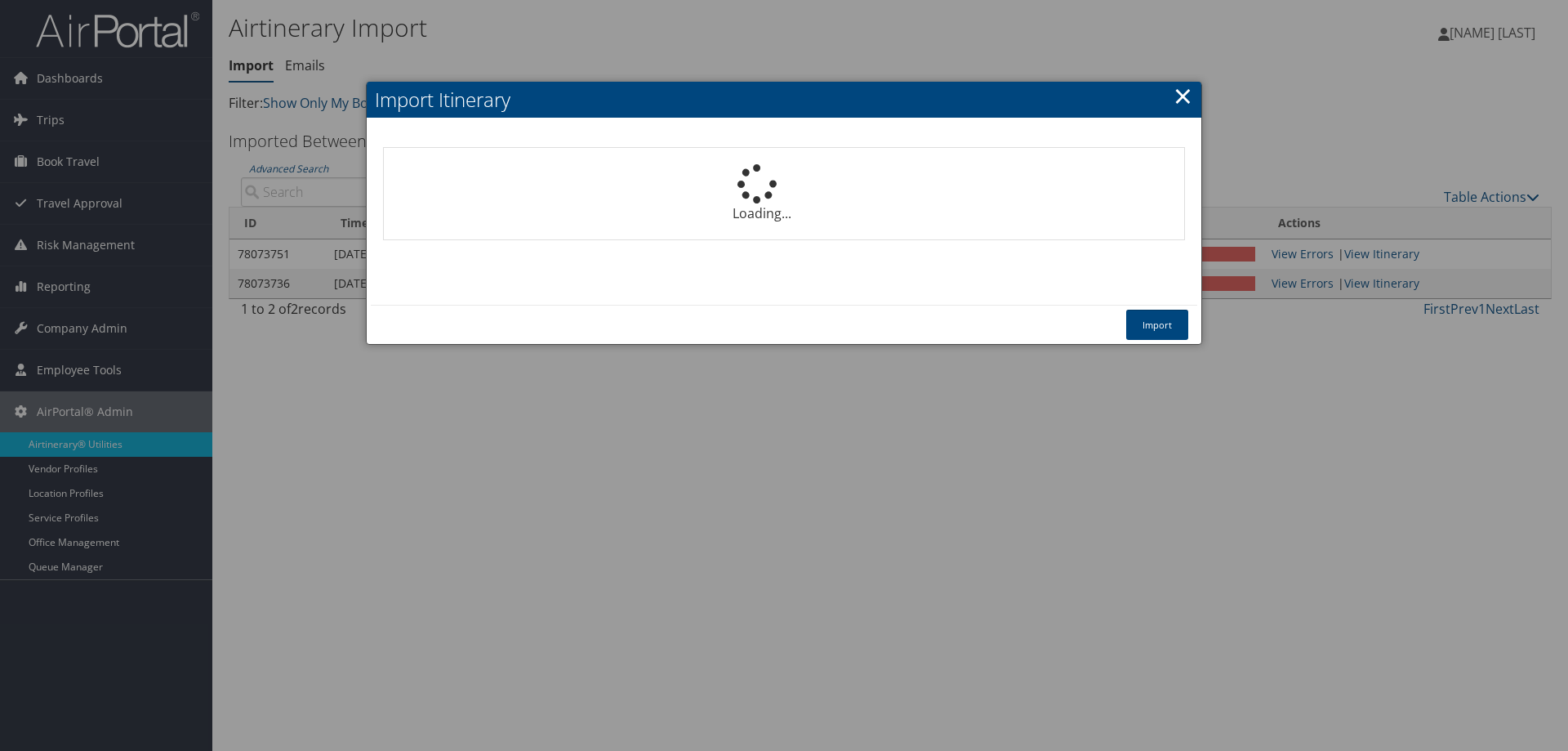 type 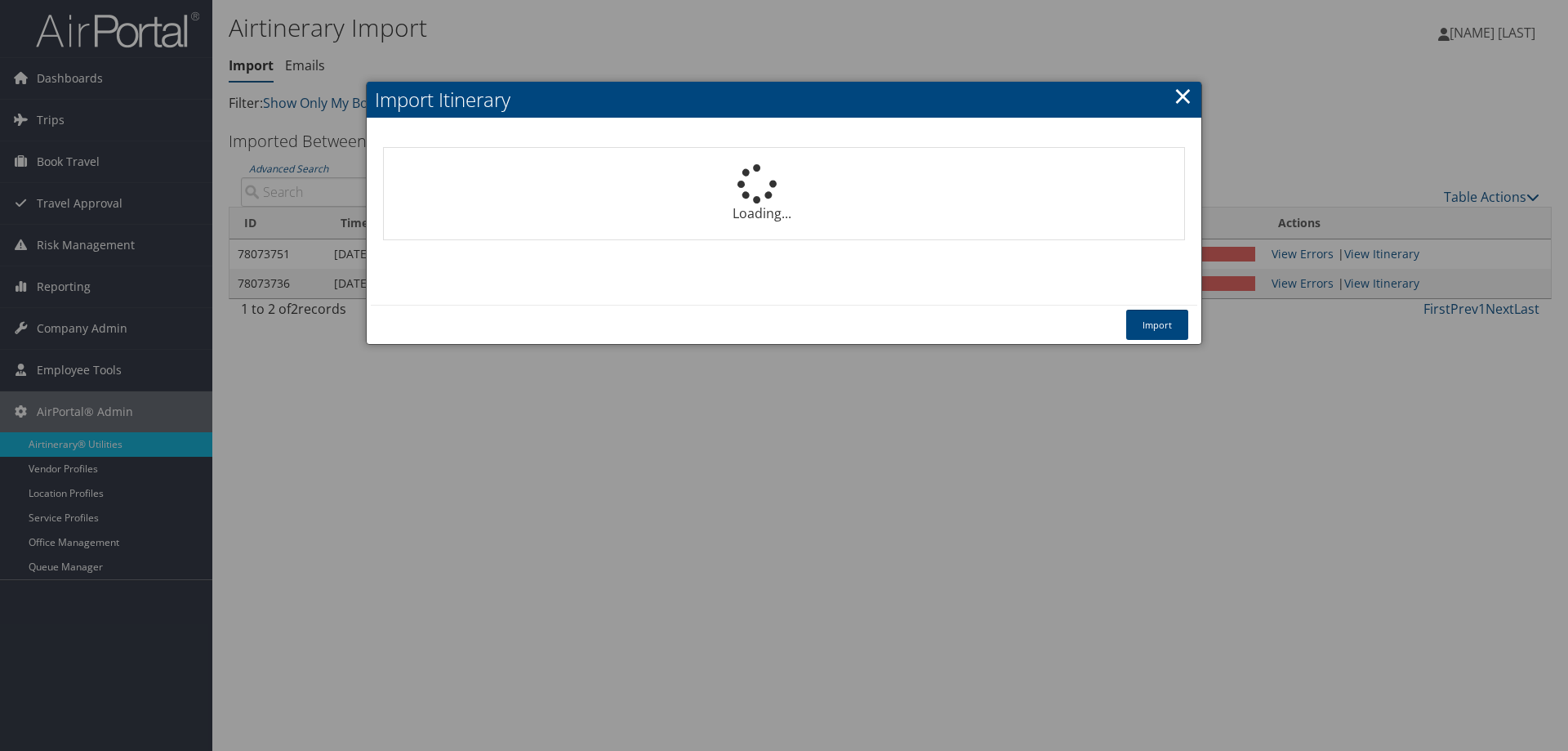 select on "1P" 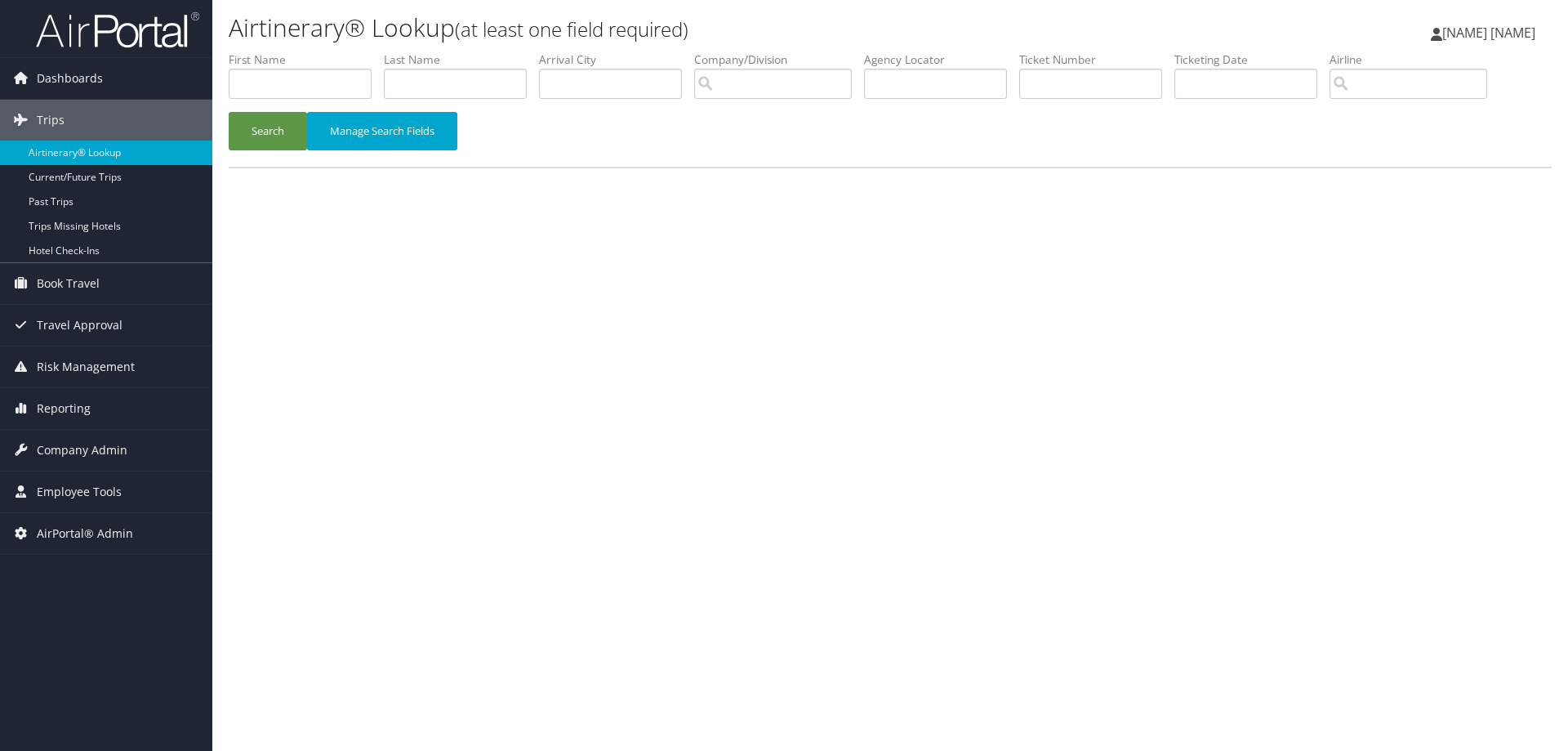 scroll, scrollTop: 0, scrollLeft: 0, axis: both 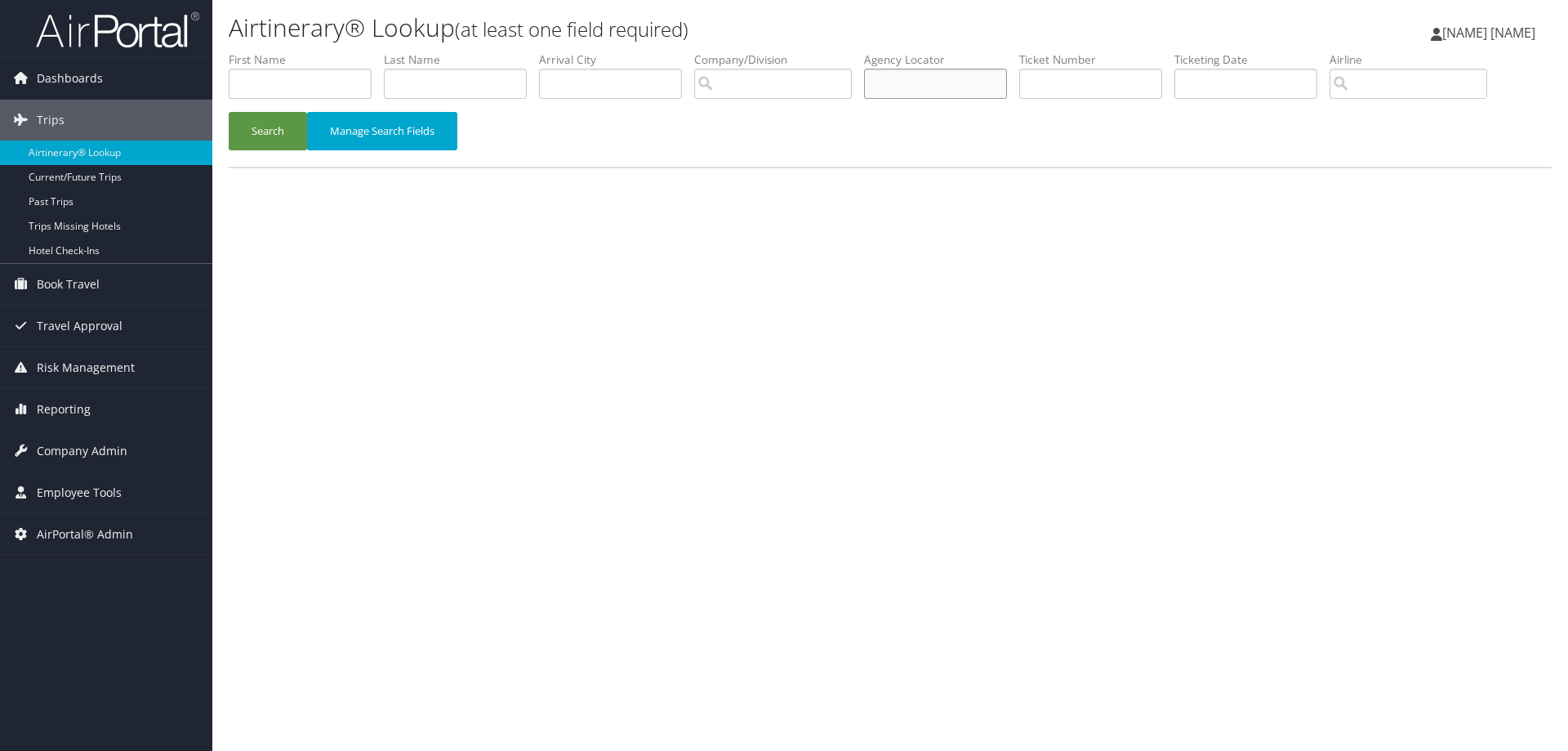 click at bounding box center (935, 83) 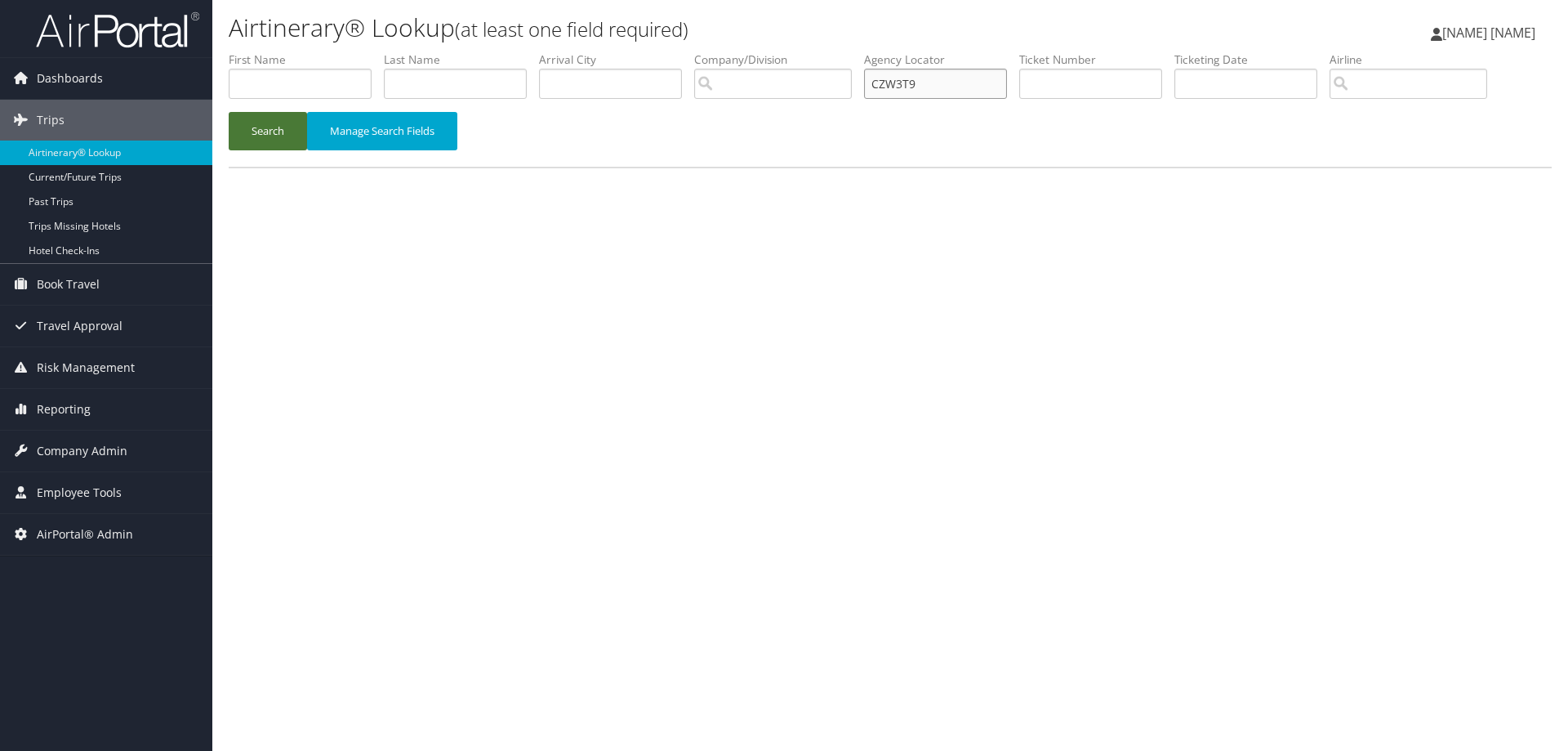 type on "CZW3T9" 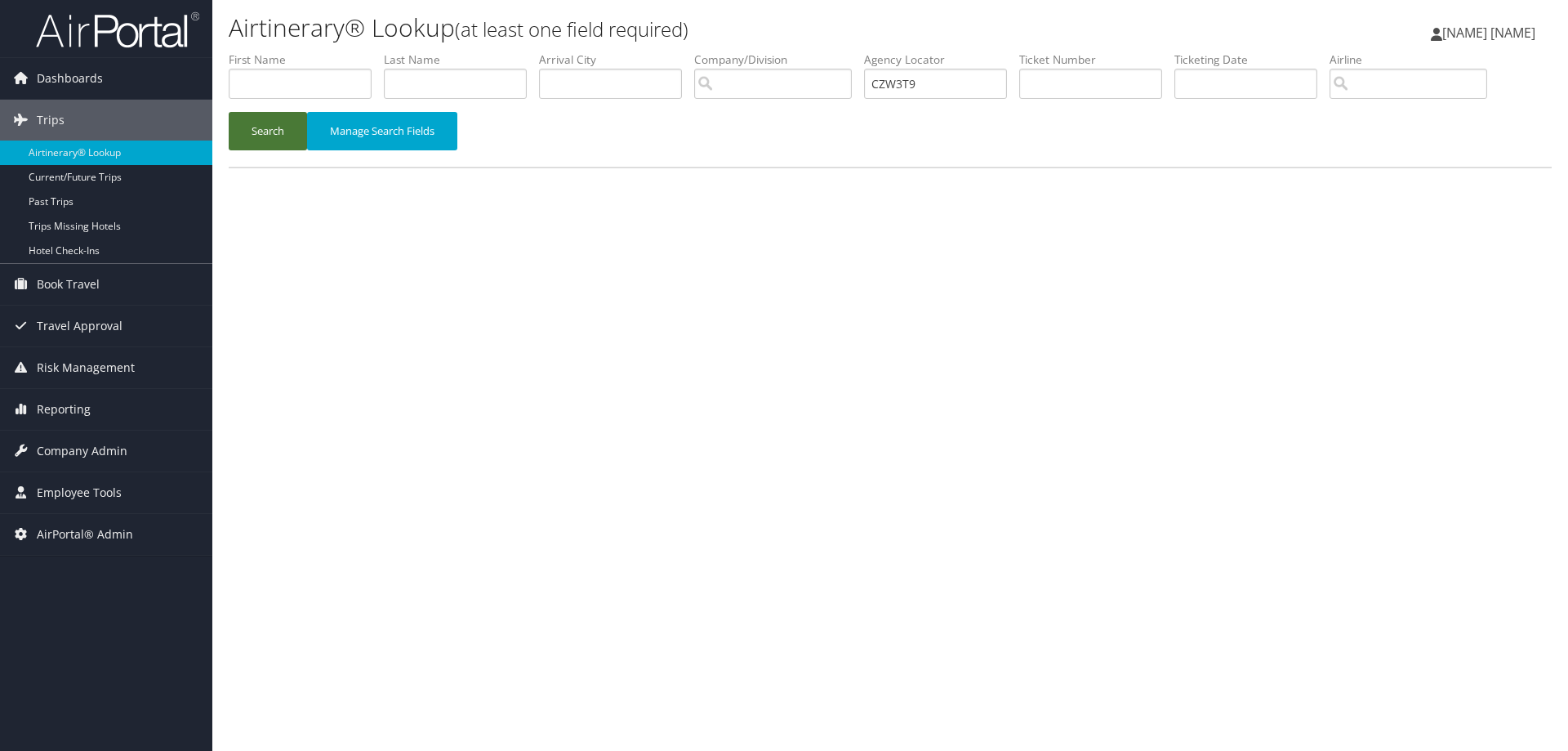 click on "Search" at bounding box center (268, 131) 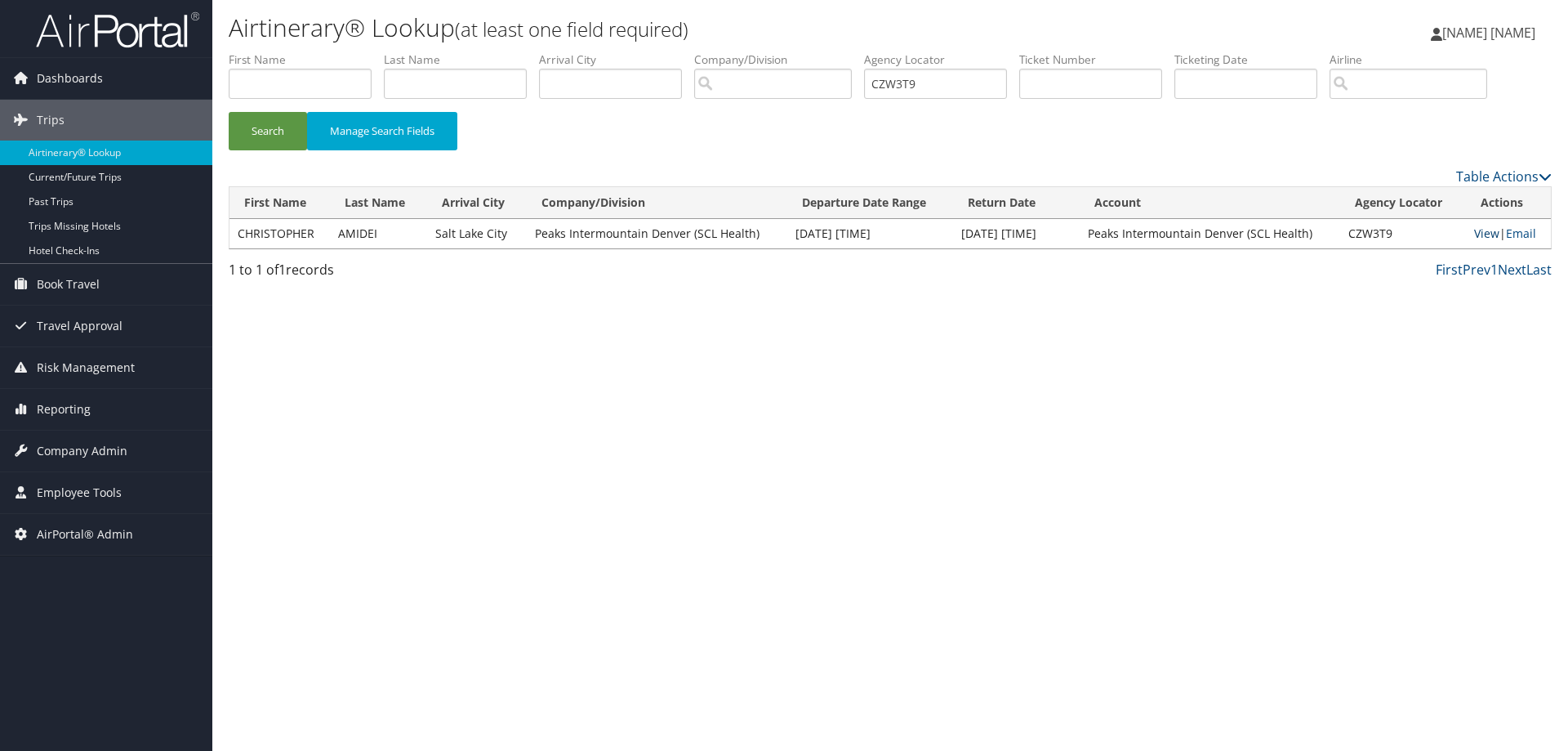 click on "View" at bounding box center [1486, 233] 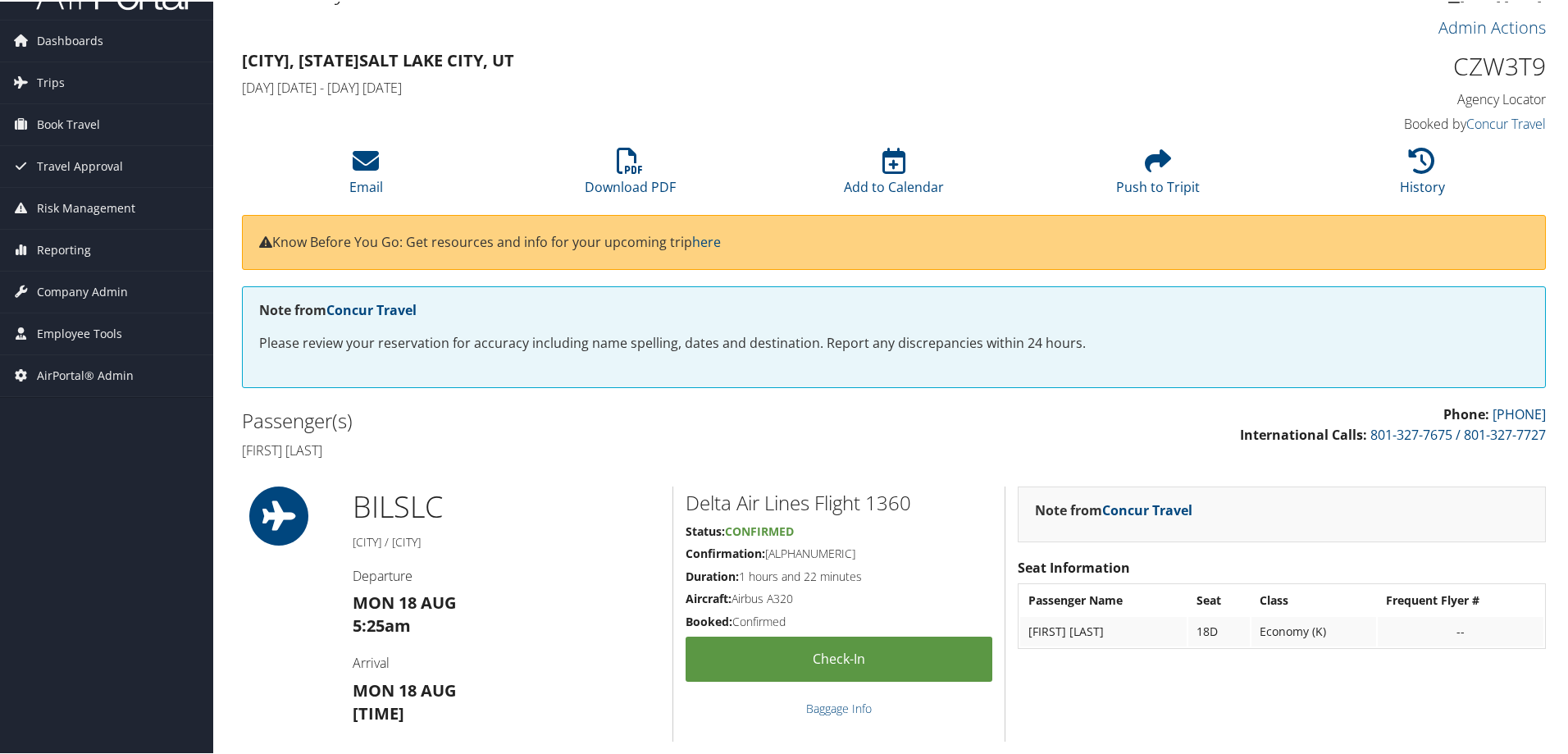 scroll, scrollTop: 0, scrollLeft: 0, axis: both 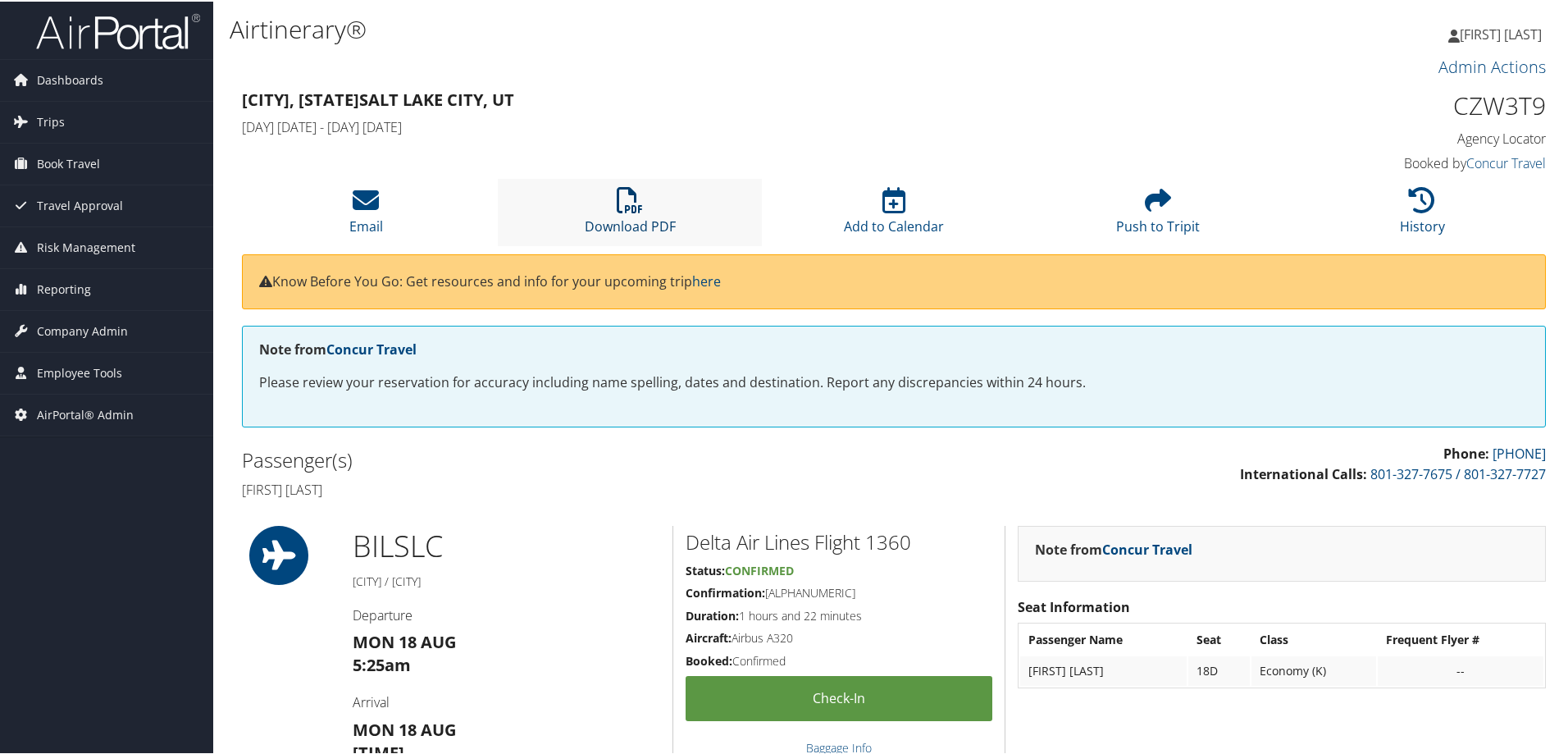 click at bounding box center (630, 199) 